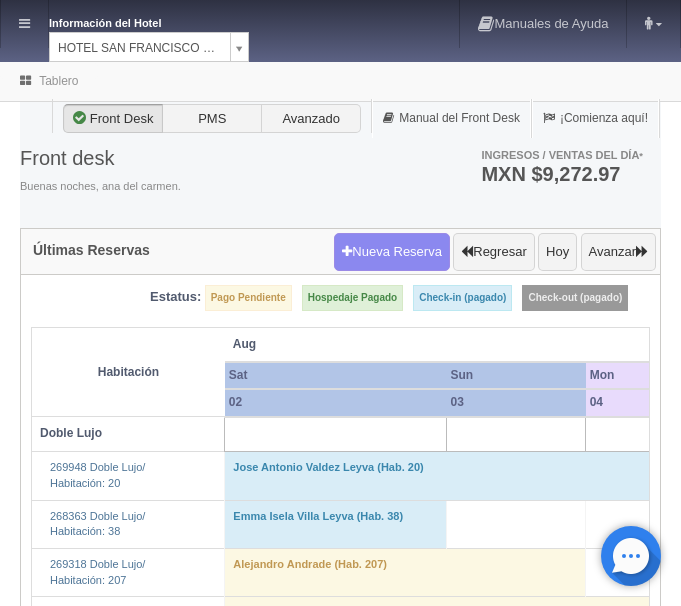 scroll, scrollTop: 0, scrollLeft: 0, axis: both 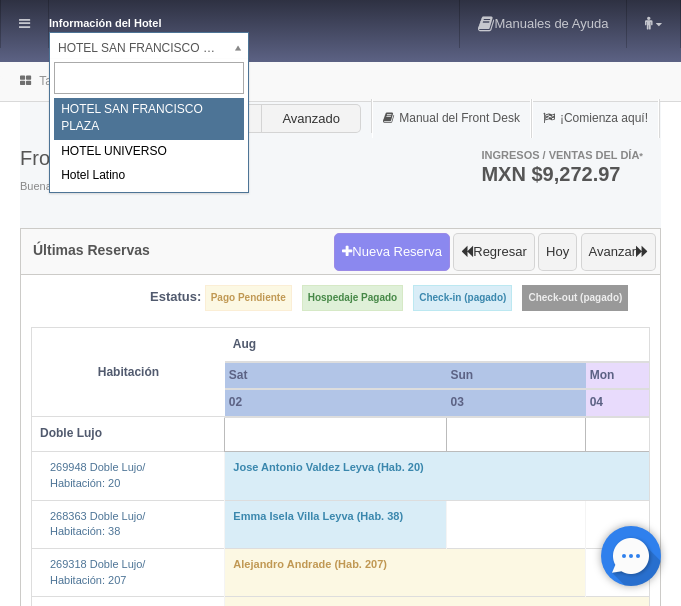 click on "Información del Hotel
HOTEL SAN FRANCISCO PLAZA
HOTEL SAN FRANCISCO PLAZA
HOTEL UNIVERSO
Hotel Latino
Manuales de Ayuda
Actualizaciones recientes
ana del carmen
Mi Perfil
Salir / Log Out
Procesando...
Front desk
Reservas
Hotel y Habitaciones
Tarifas
Inventarios
Promociones
Cupones
Productos y Servicios" at bounding box center (340, 1742) 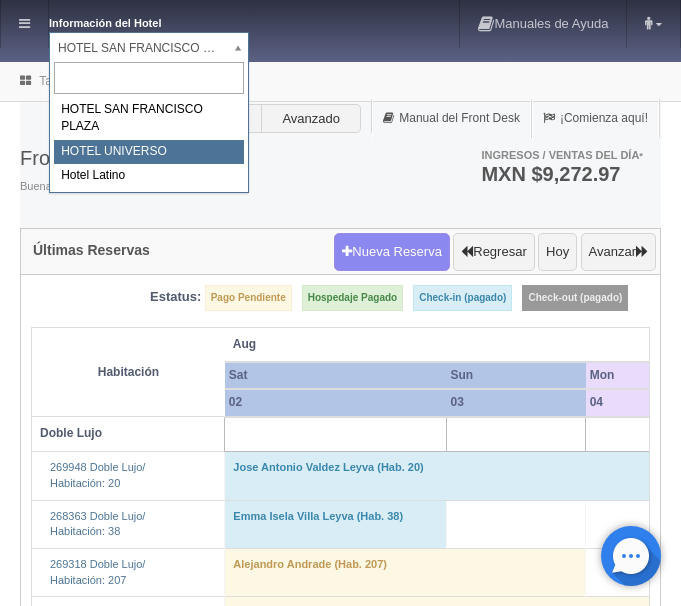 select on "358" 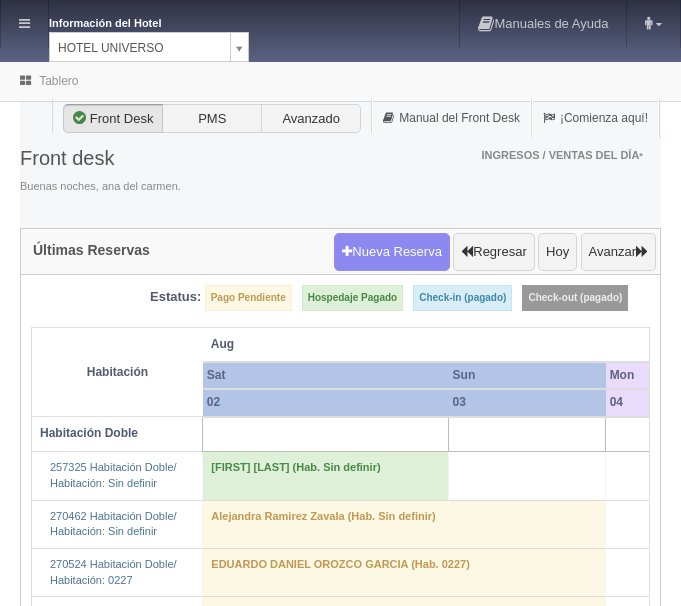 scroll, scrollTop: 0, scrollLeft: 0, axis: both 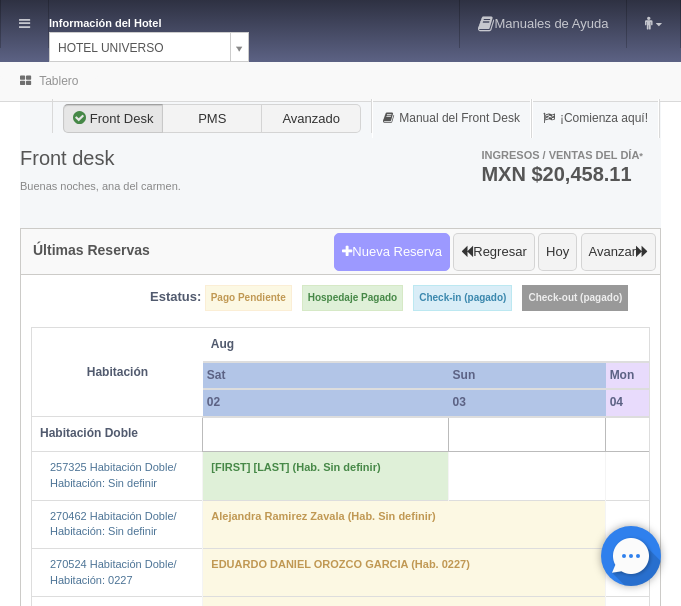 click on "Nueva Reserva" at bounding box center (392, 252) 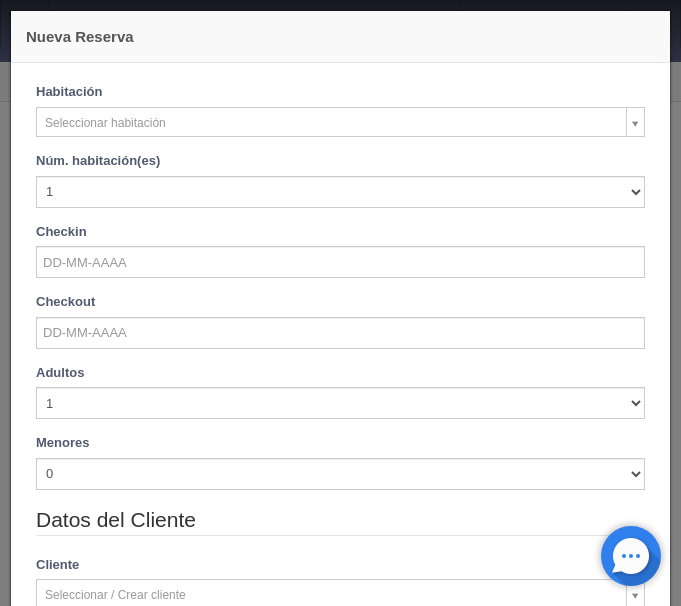 checkbox on "false" 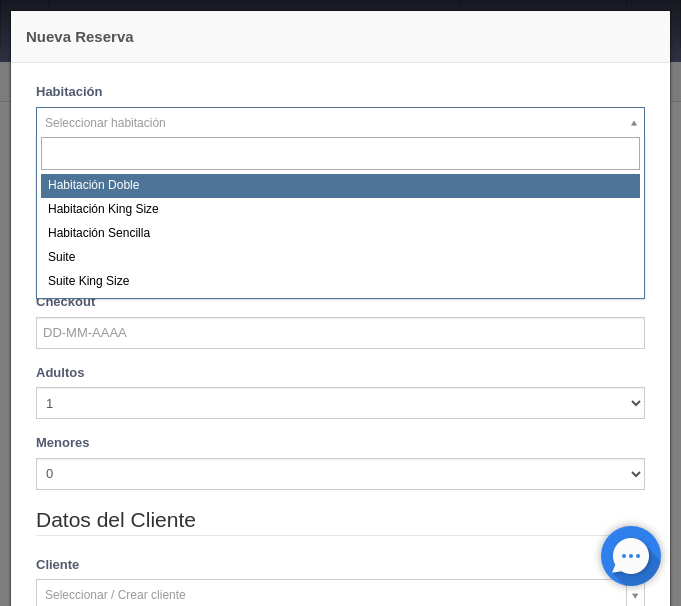 select on "583" 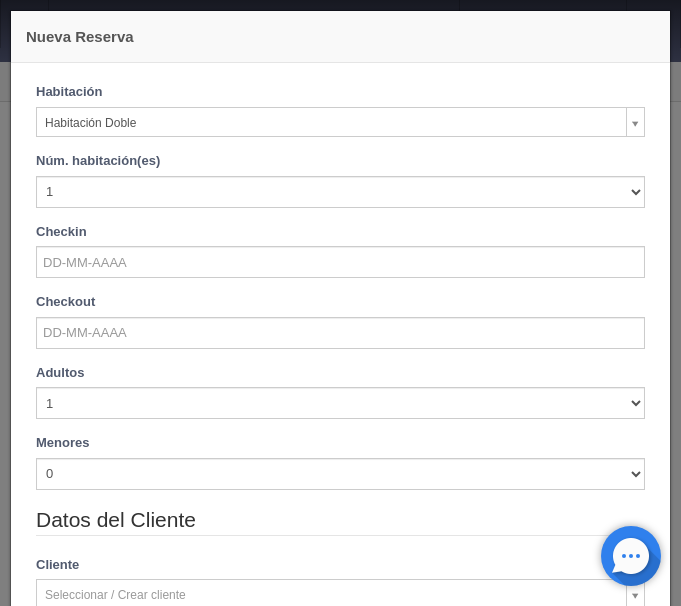 checkbox on "false" 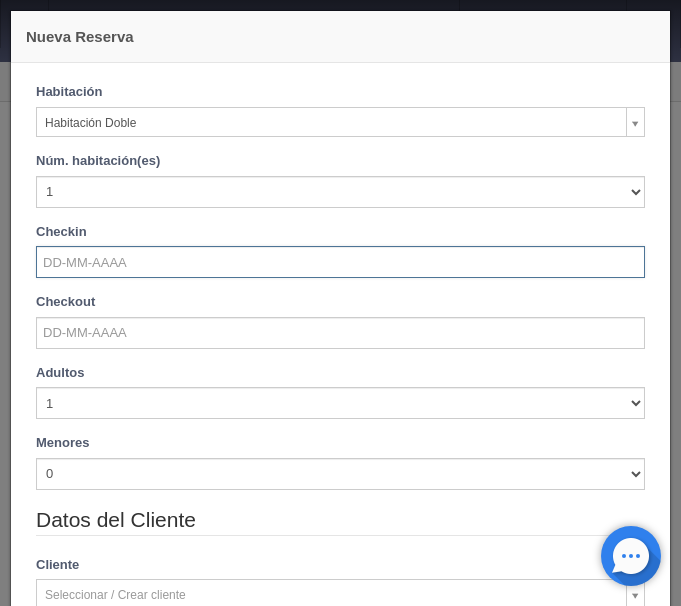 click at bounding box center (340, 262) 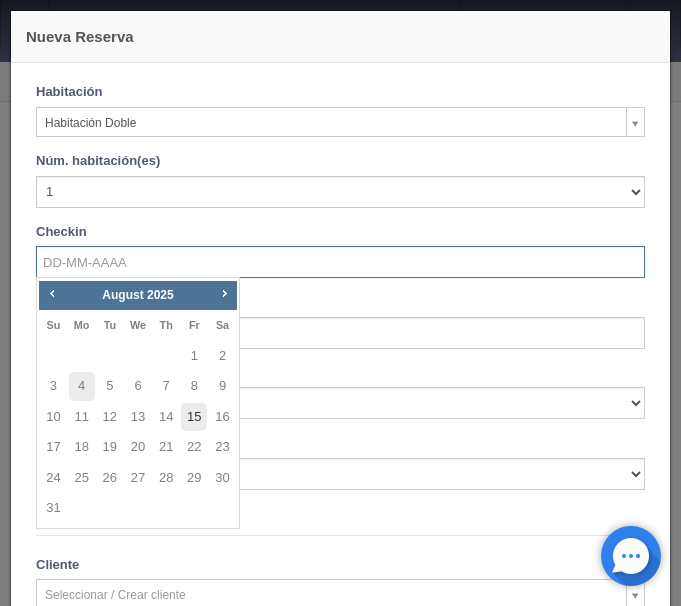 click on "15" at bounding box center (194, 417) 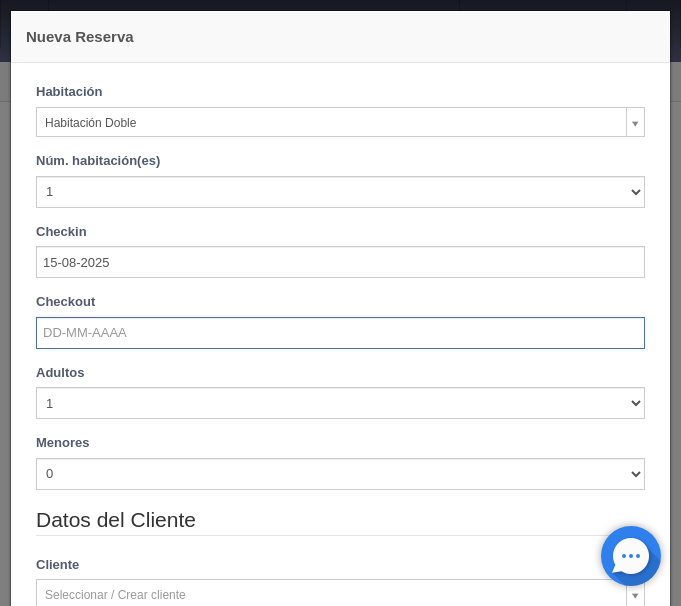 click at bounding box center (340, 333) 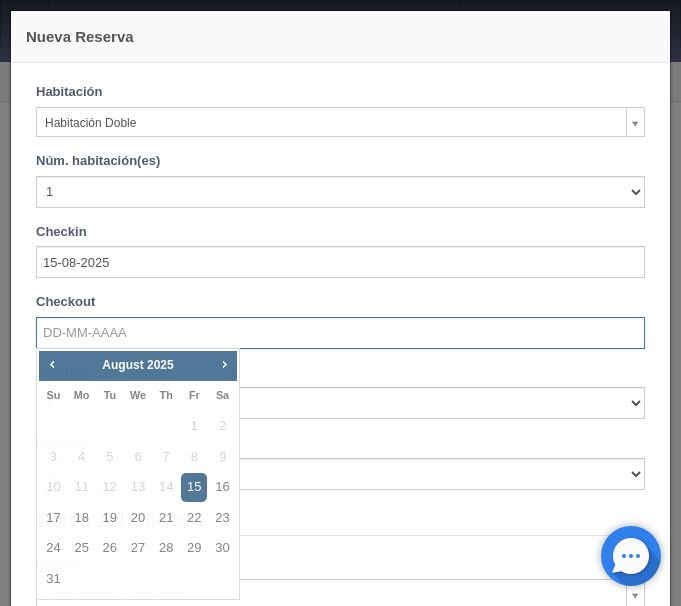 checkbox on "false" 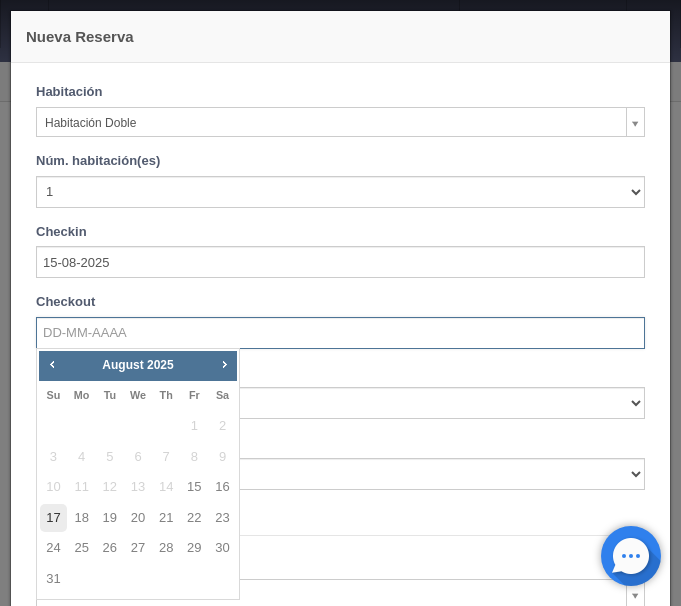 click on "17" at bounding box center [53, 518] 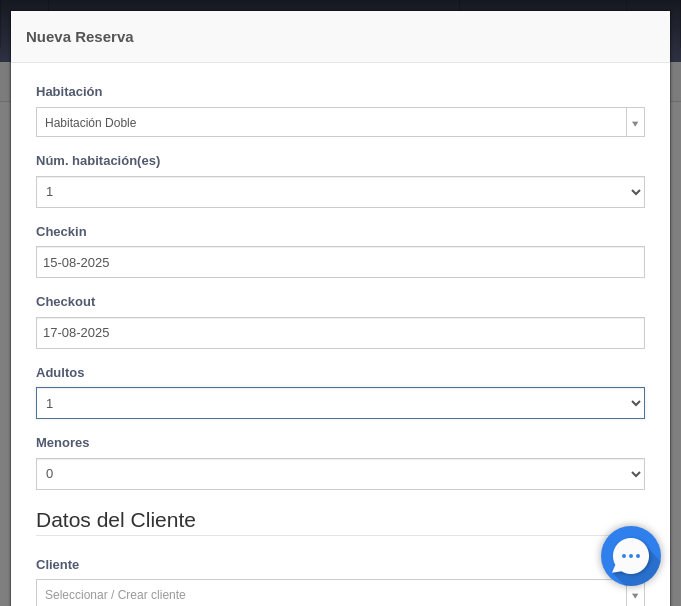 click on "1
2
3
4
5
6
7
8
9
10" at bounding box center (340, 403) 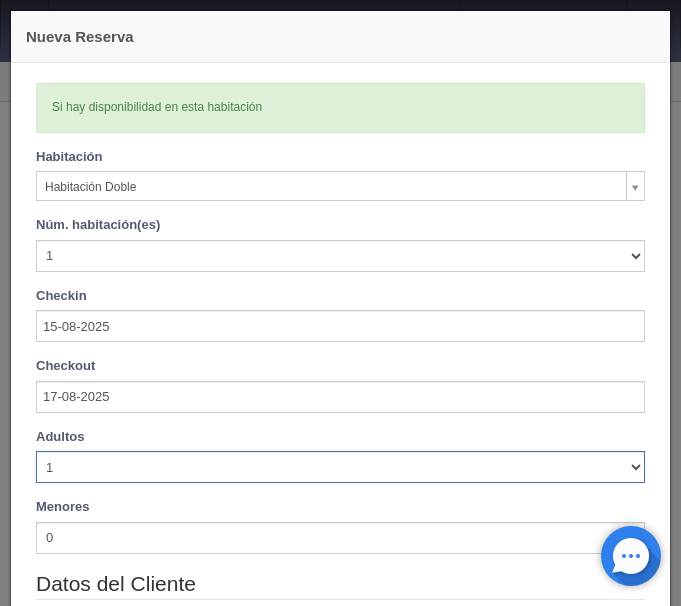 type on "2060.00" 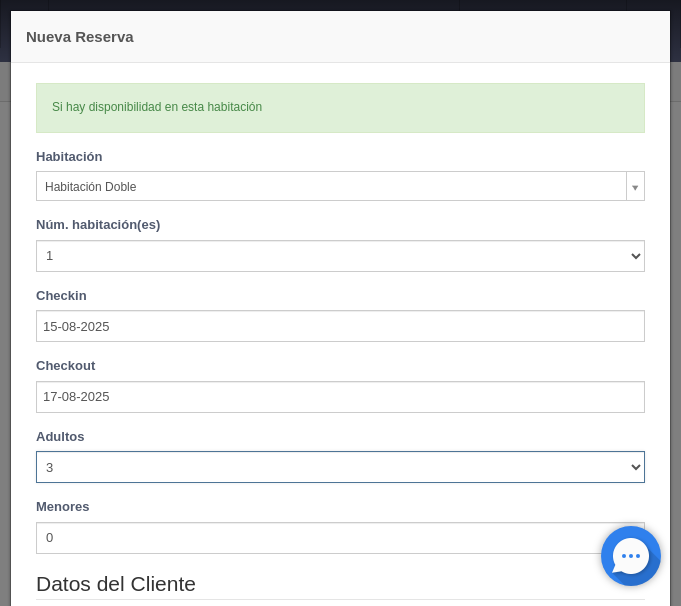 click on "3" at bounding box center [0, 0] 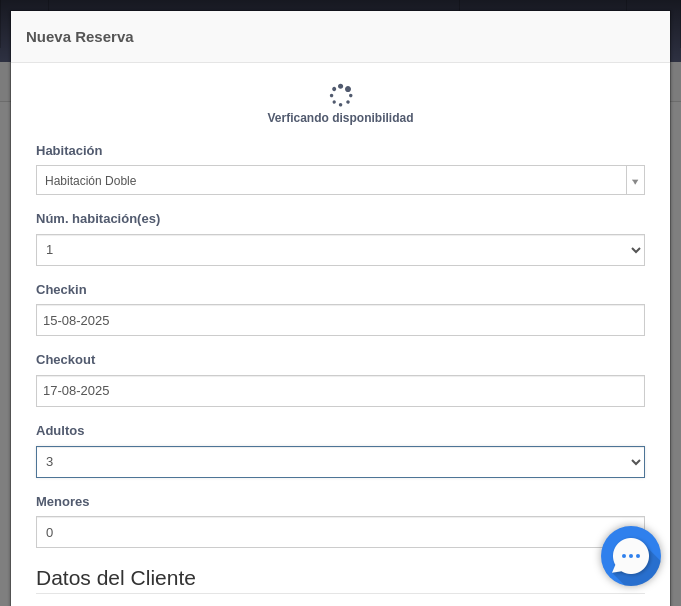 type on "2220.00" 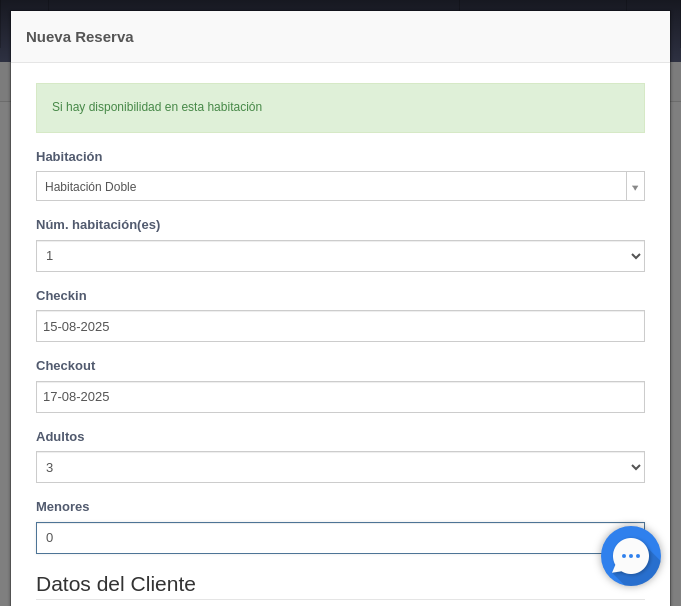 click on "0
1
2
3
4
5
6
7
8
9
10" at bounding box center (340, 538) 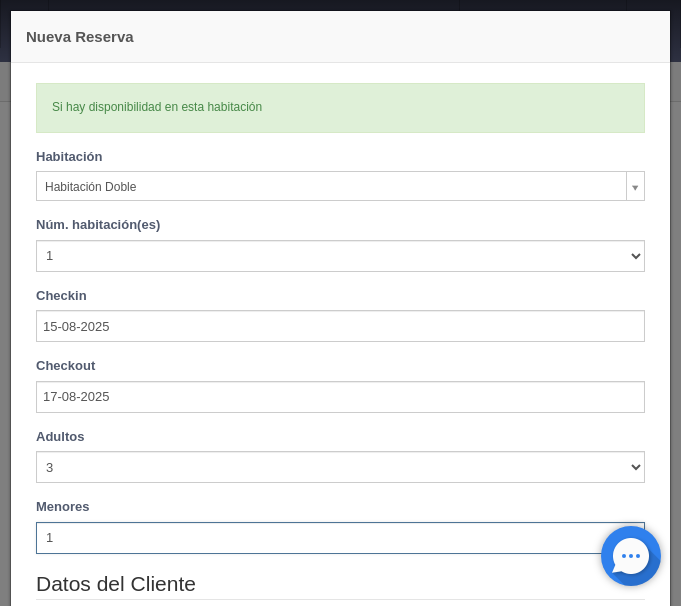click on "1" at bounding box center (0, 0) 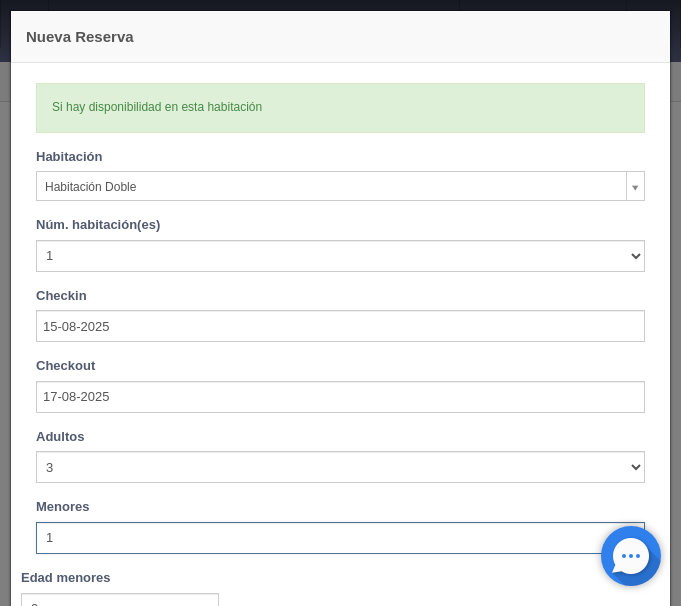 type 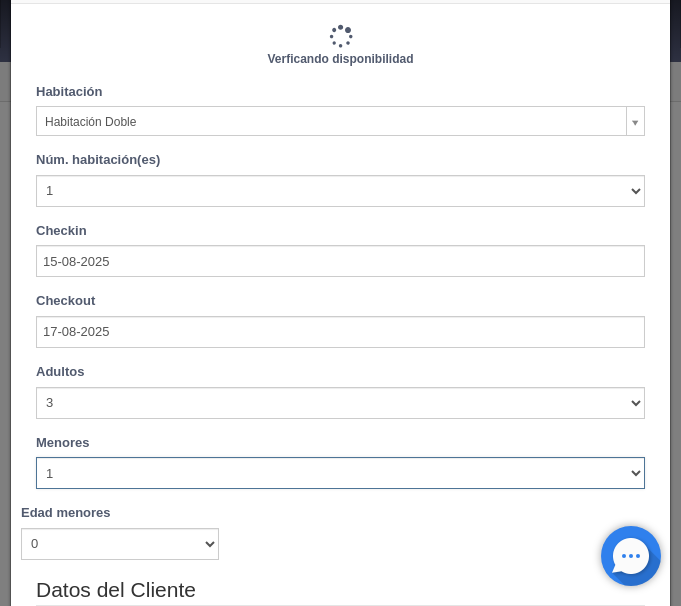 type on "2220.00" 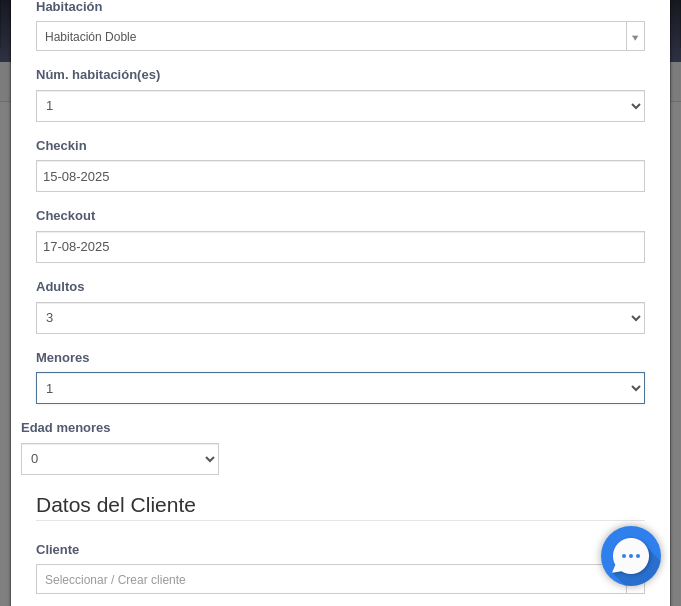 scroll, scrollTop: 174, scrollLeft: 0, axis: vertical 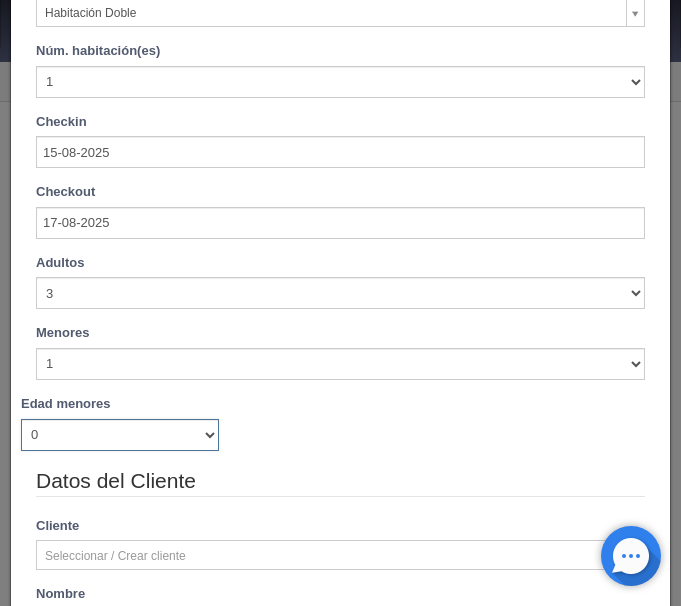 click on "0
1
2
3
4
5
6
7
8
9
10
11
12
13
14
15
16
17
18" at bounding box center (120, 435) 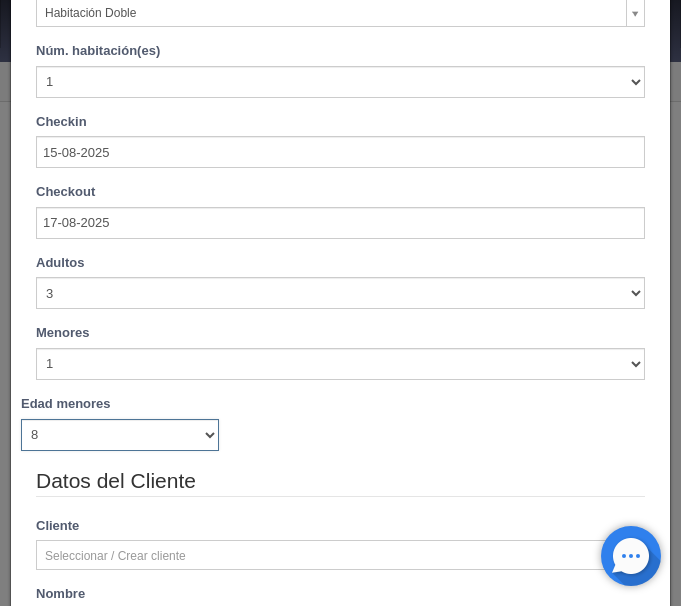 click on "8" at bounding box center (0, 0) 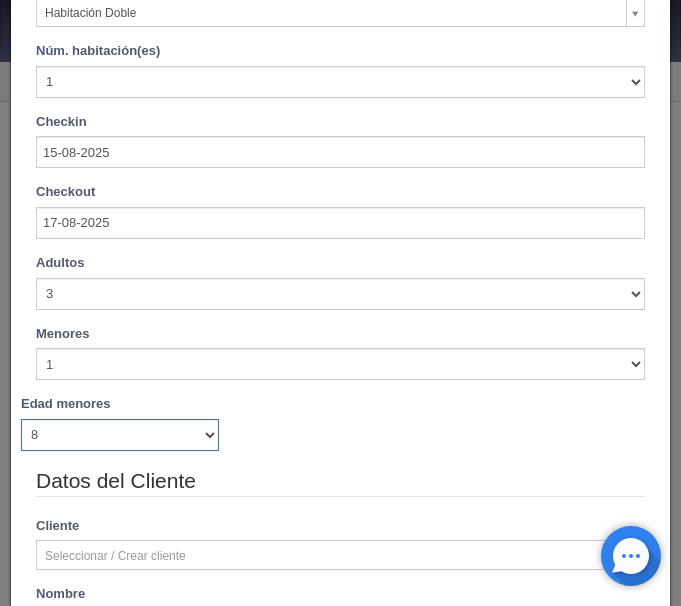 type on "2220.00" 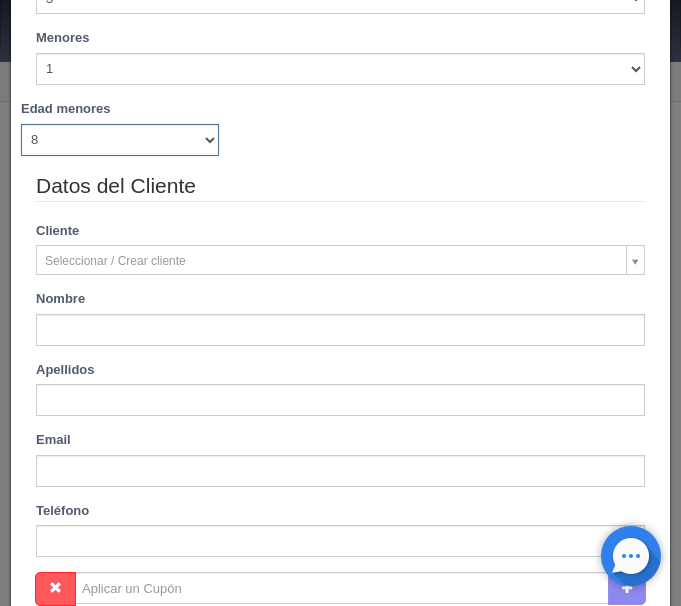 scroll, scrollTop: 594, scrollLeft: 0, axis: vertical 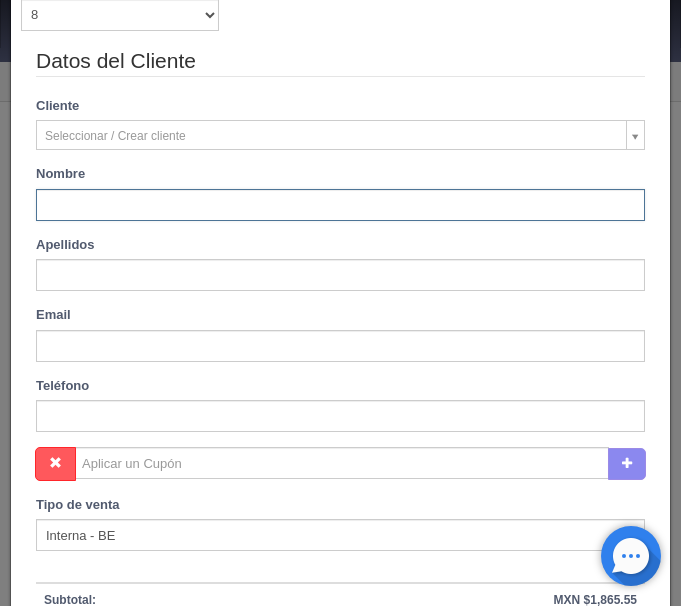 click at bounding box center (340, 205) 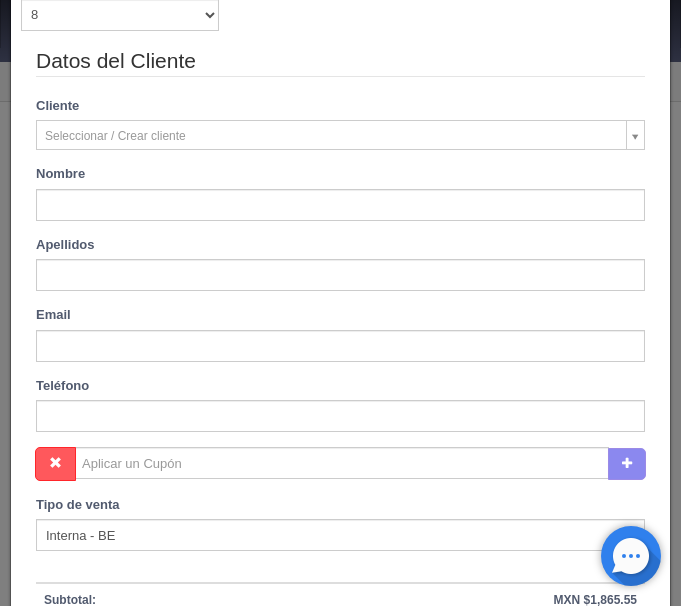 type on "Adriana Yadira" 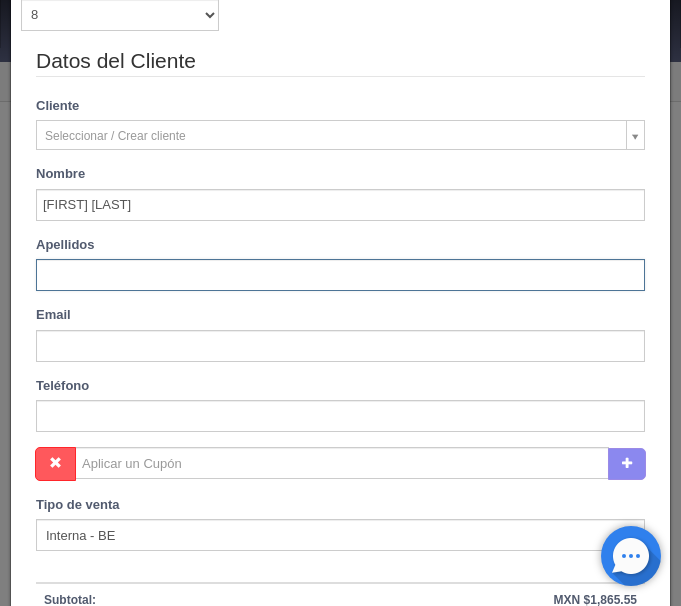click at bounding box center [340, 275] 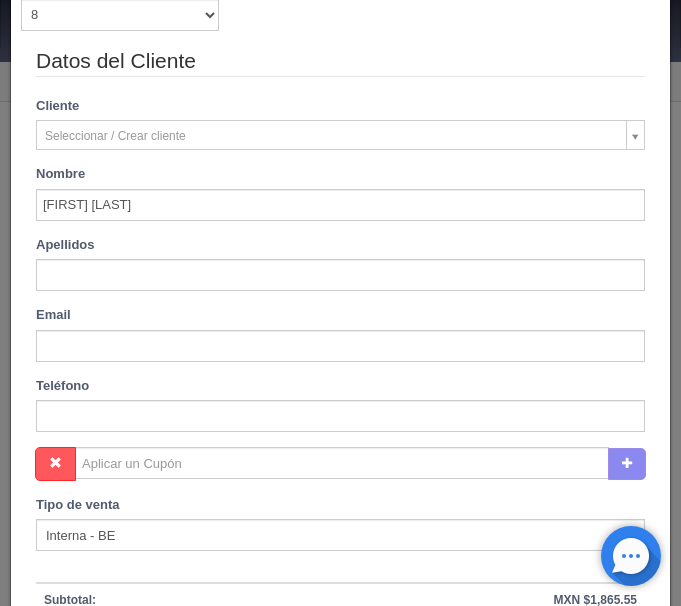 type on "Rodríguez Jaramillo" 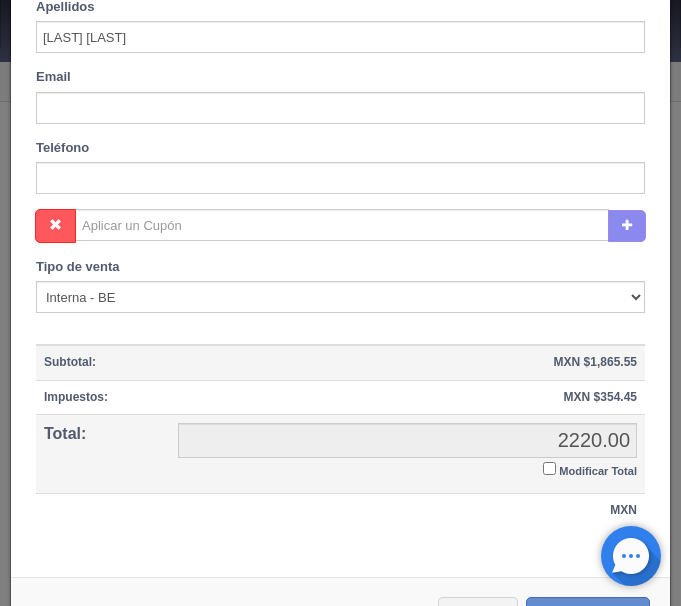 scroll, scrollTop: 886, scrollLeft: 0, axis: vertical 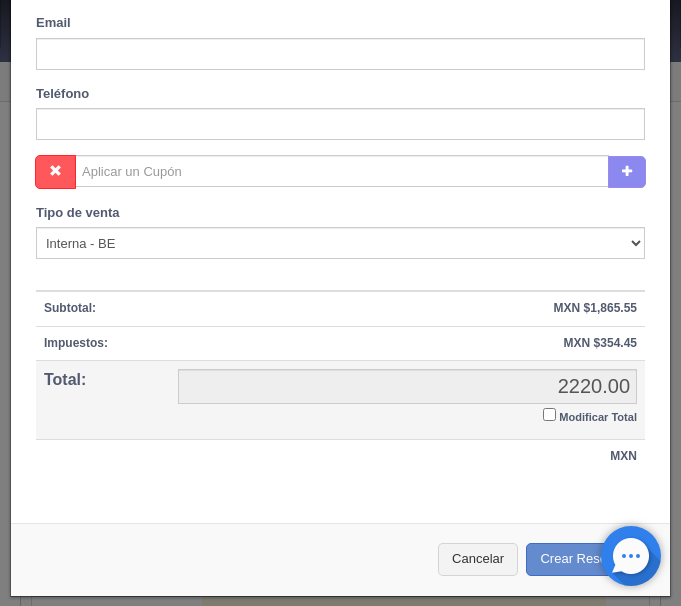 click on "Modificar Total" at bounding box center [590, 415] 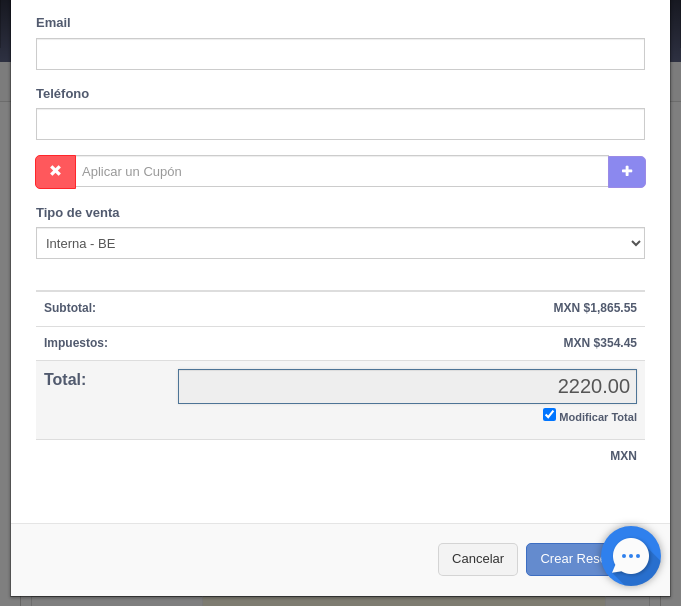 checkbox on "true" 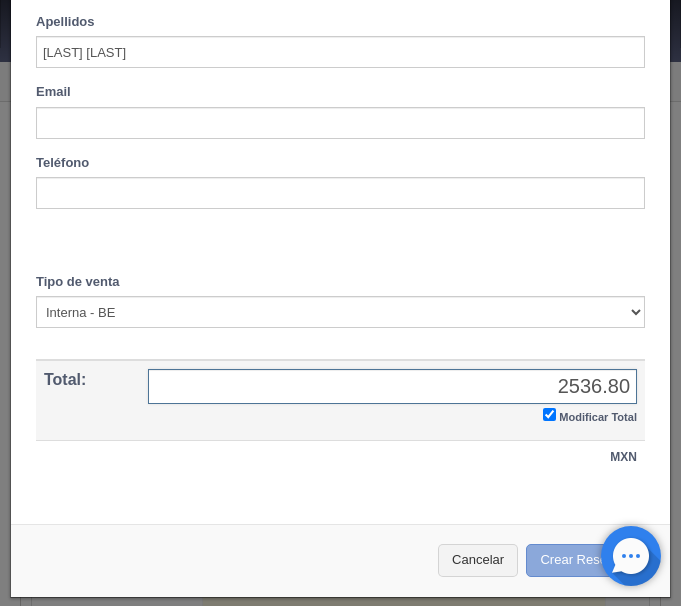 type on "2536.80" 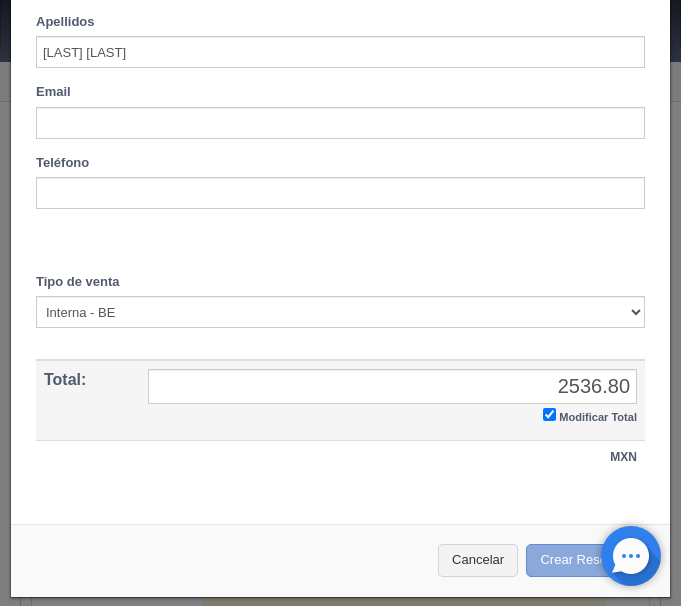 click on "Crear Reserva" at bounding box center (588, 560) 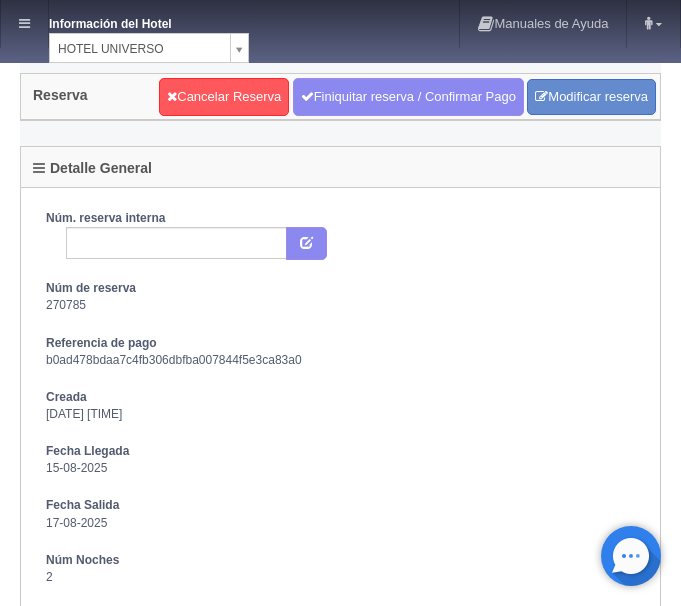scroll, scrollTop: 0, scrollLeft: 0, axis: both 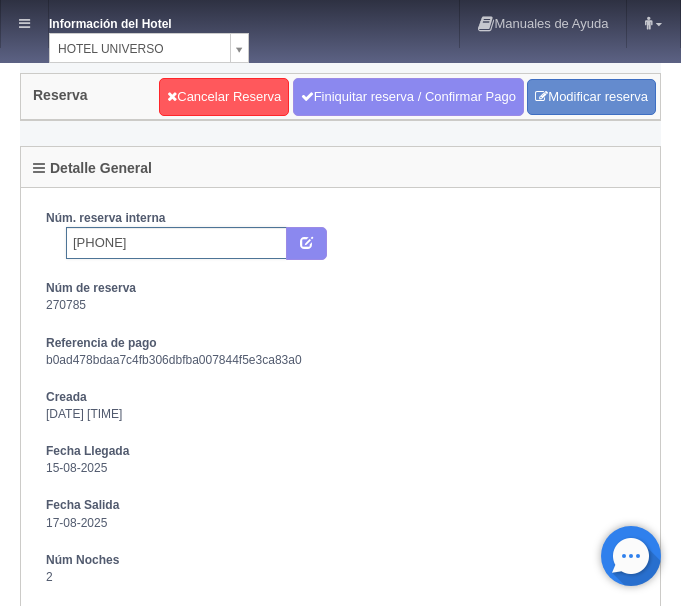 click on "6966396250" at bounding box center (176, 243) 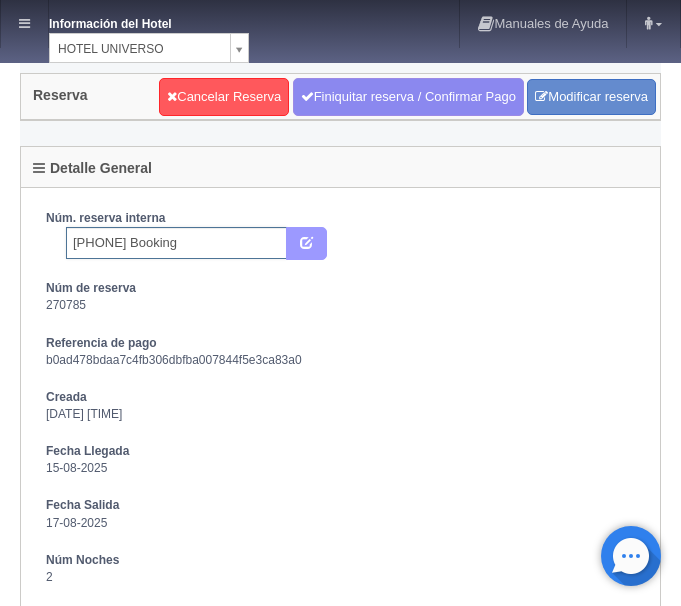 type on "6966396250 Booking" 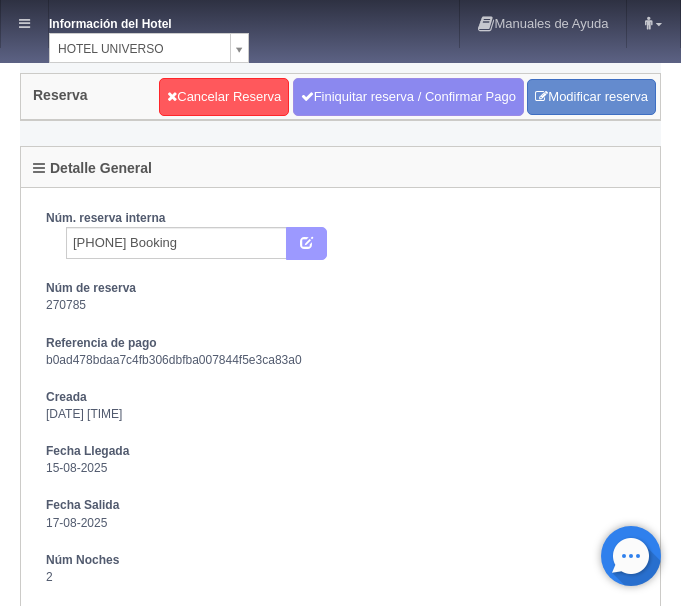 click at bounding box center (306, 244) 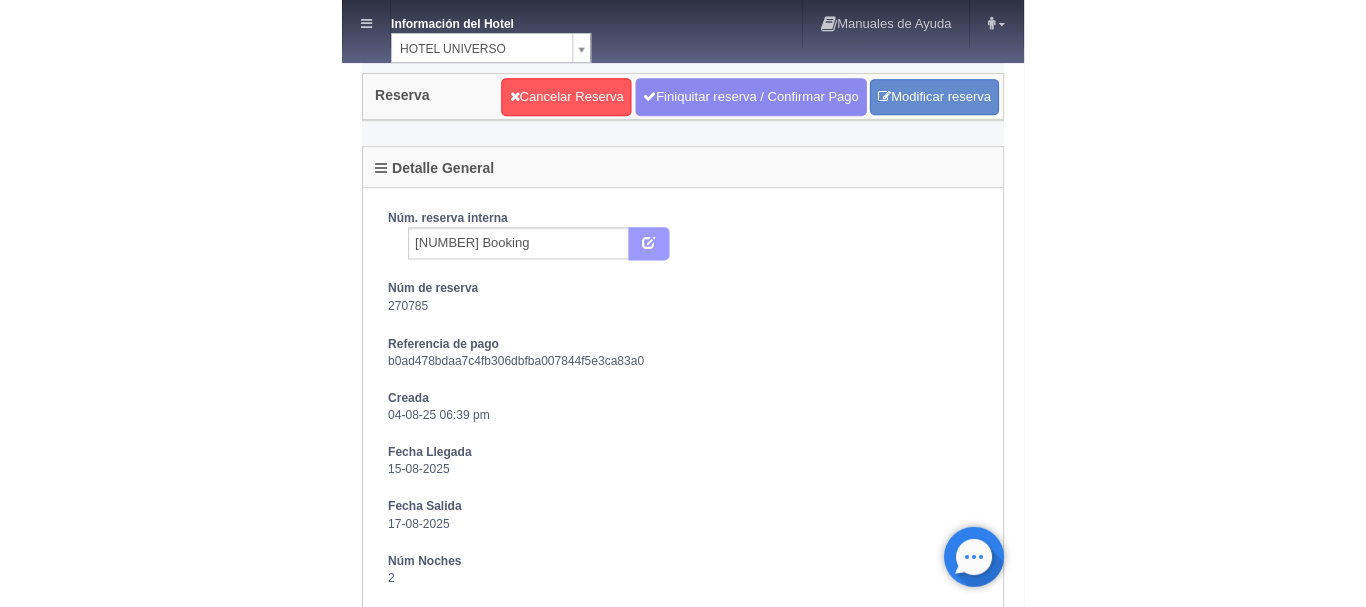 scroll, scrollTop: 0, scrollLeft: 0, axis: both 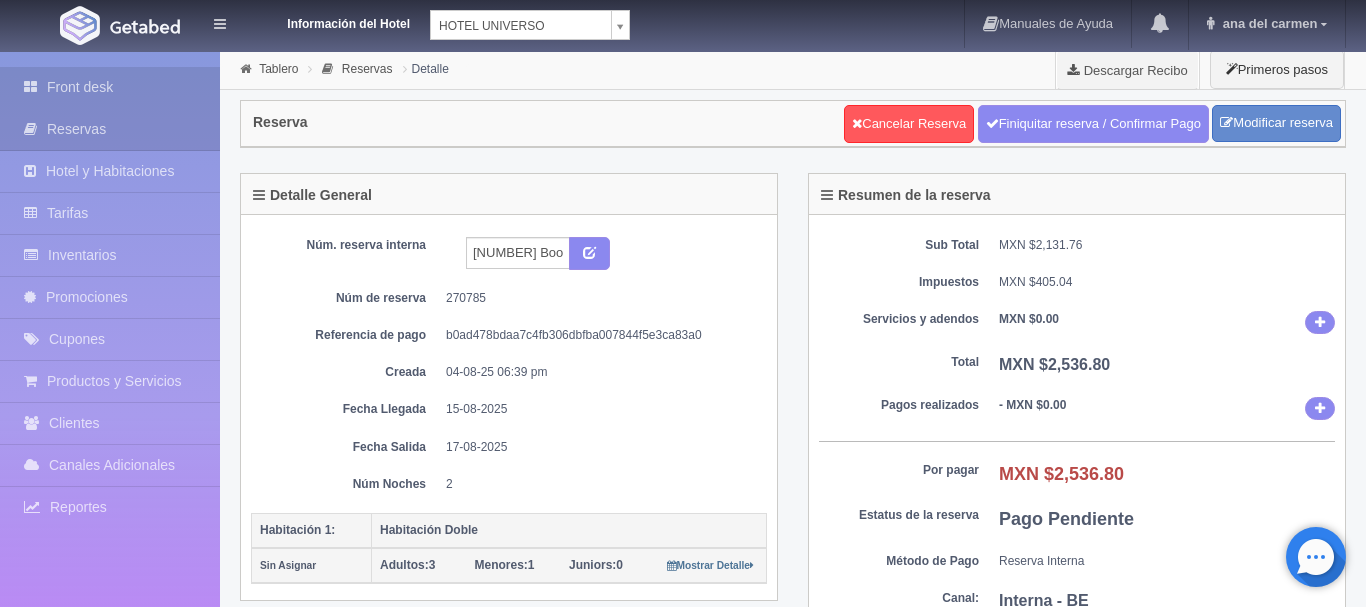 click on "Front desk" at bounding box center [110, 87] 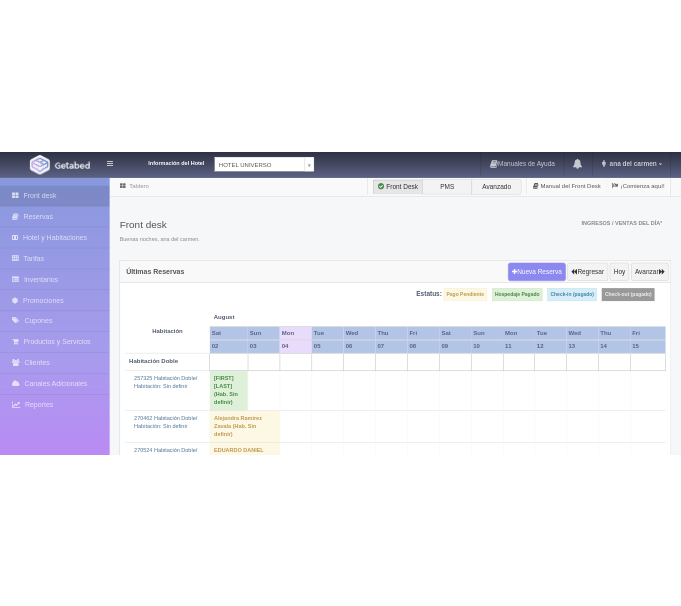 scroll, scrollTop: 0, scrollLeft: 0, axis: both 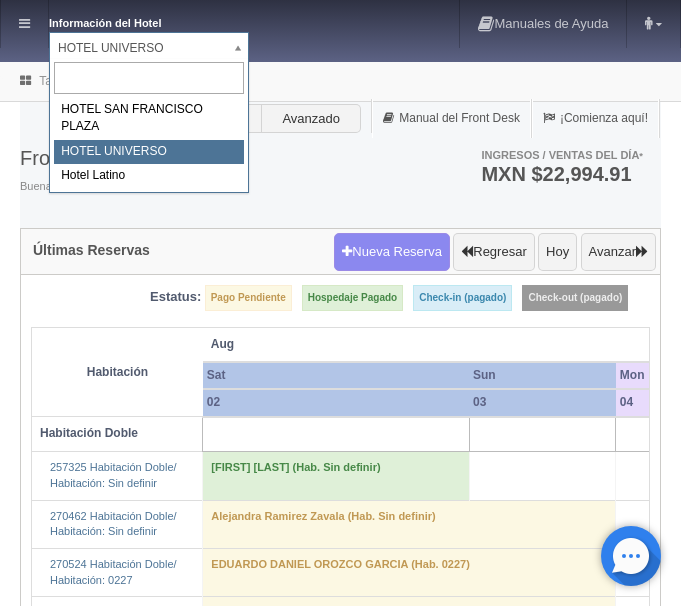 click on "Información del Hotel
HOTEL UNIVERSO
HOTEL SAN FRANCISCO PLAZA
HOTEL UNIVERSO
Hotel Latino
Manuales de Ayuda
Actualizaciones recientes
ana del carmen
Mi Perfil
Salir / Log Out
Procesando...
Front desk
Reservas
Hotel y Habitaciones
Tarifas
Inventarios
Promociones
Cupones
Productos y Servicios" at bounding box center (340, 3708) 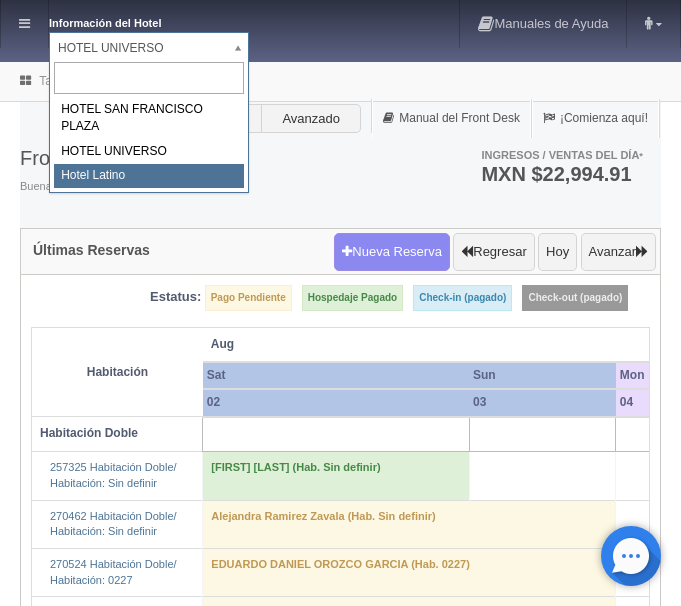 select on "625" 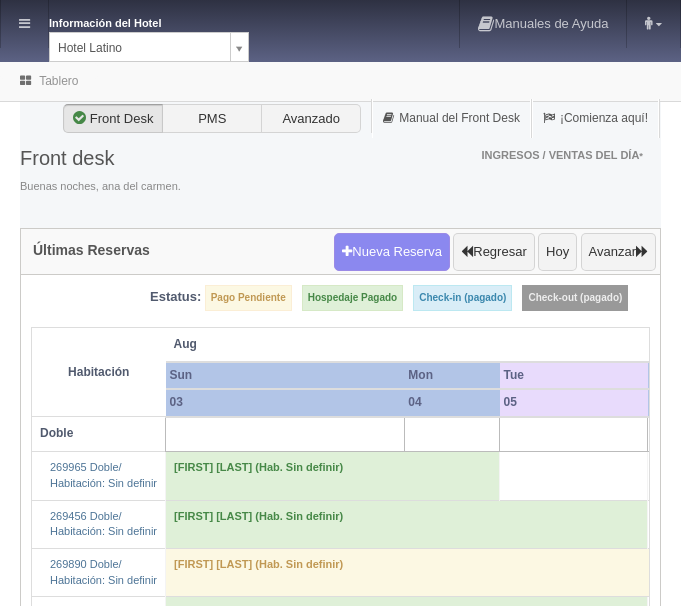 scroll, scrollTop: 0, scrollLeft: 0, axis: both 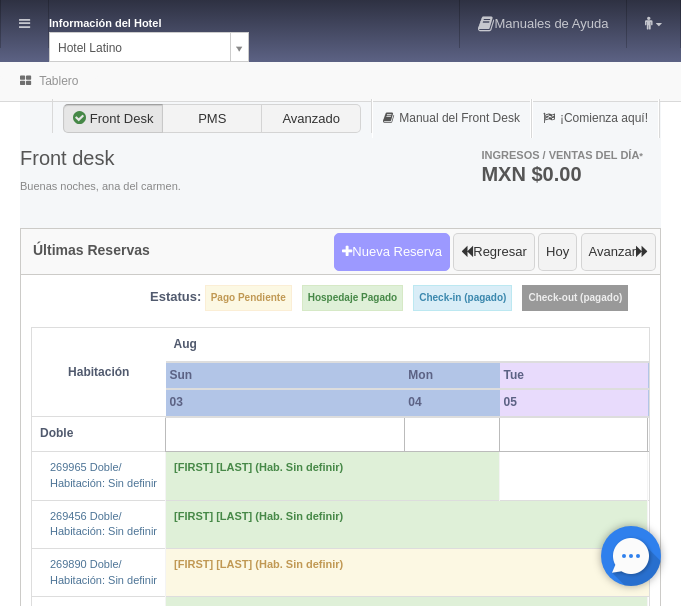 click on "Nueva Reserva" at bounding box center (392, 252) 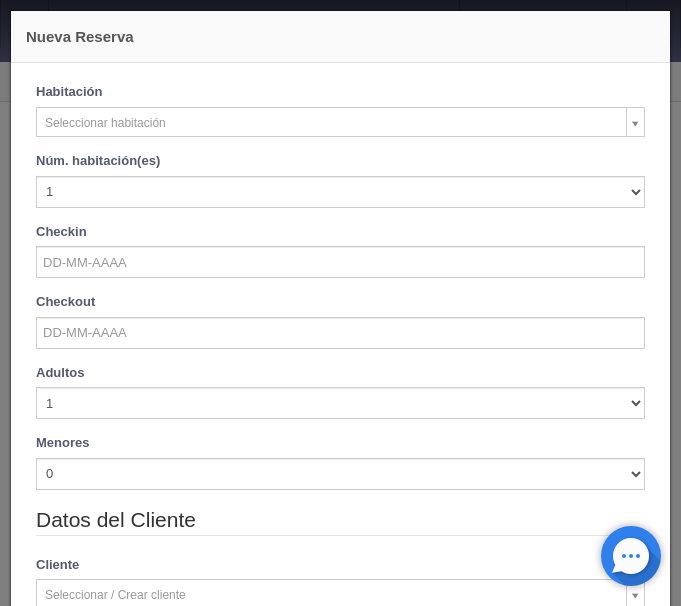 checkbox on "false" 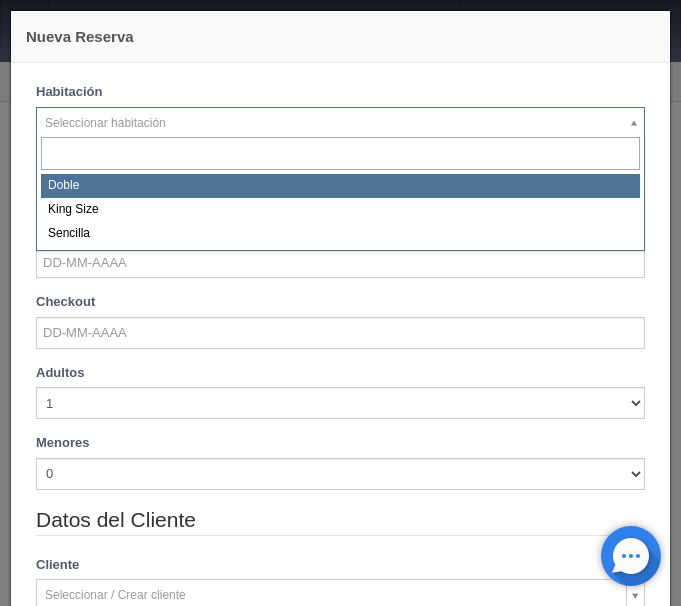 click on "Información del Hotel
Hotel Latino
HOTEL SAN FRANCISCO PLAZA
HOTEL UNIVERSO
Hotel Latino
Manuales de Ayuda
Actualizaciones recientes
ana del carmen
Mi Perfil
Salir / Log Out
Procesando...
Front desk
Reservas
Hotel y Habitaciones
Tarifas
Inventarios
Promociones
Cupones
Productos y Servicios" at bounding box center [340, 1324] 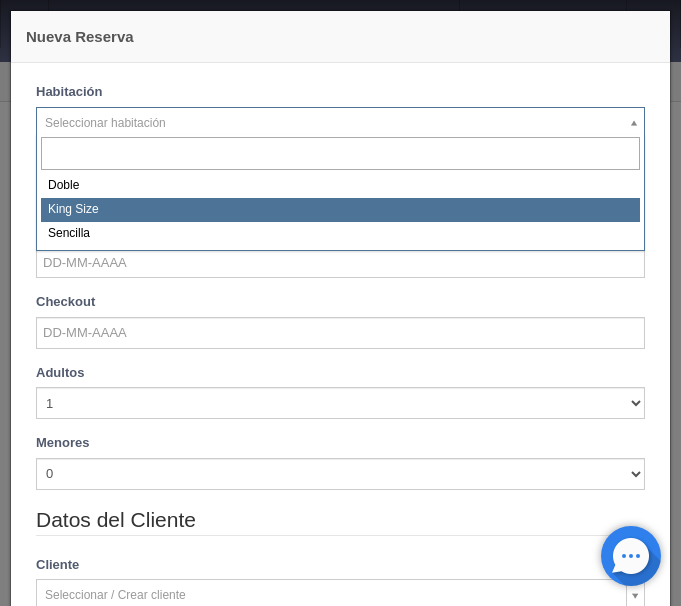 select on "2160" 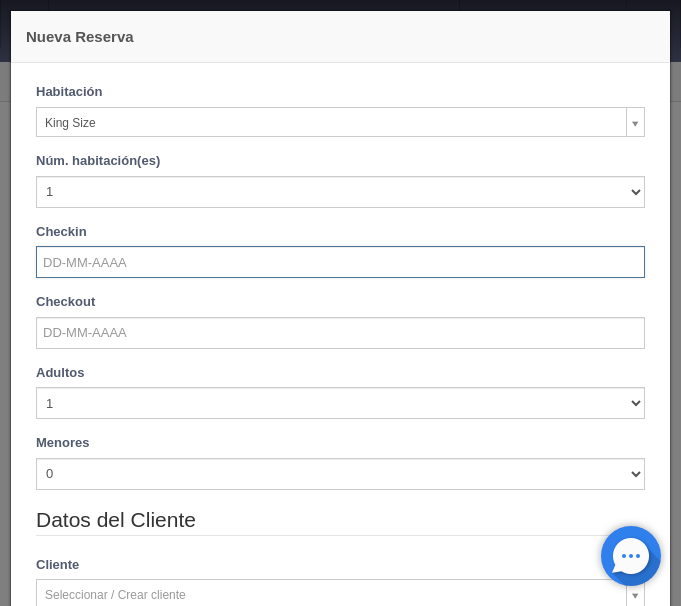 click at bounding box center [340, 262] 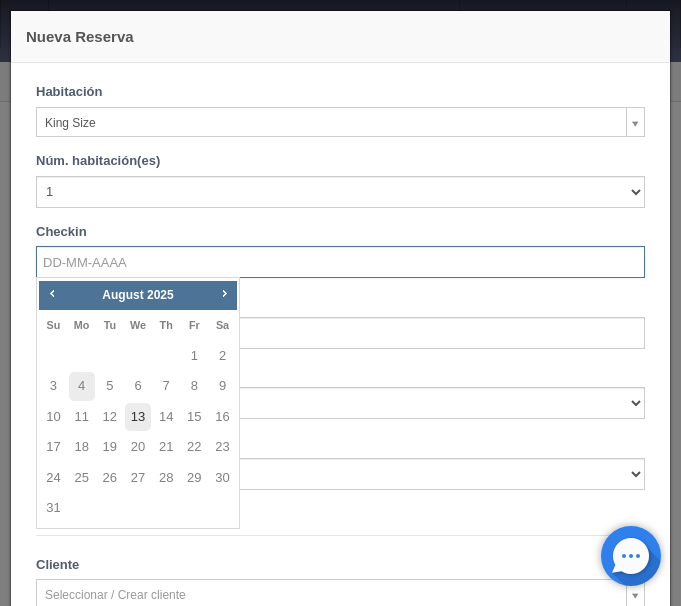 click on "13" at bounding box center [138, 417] 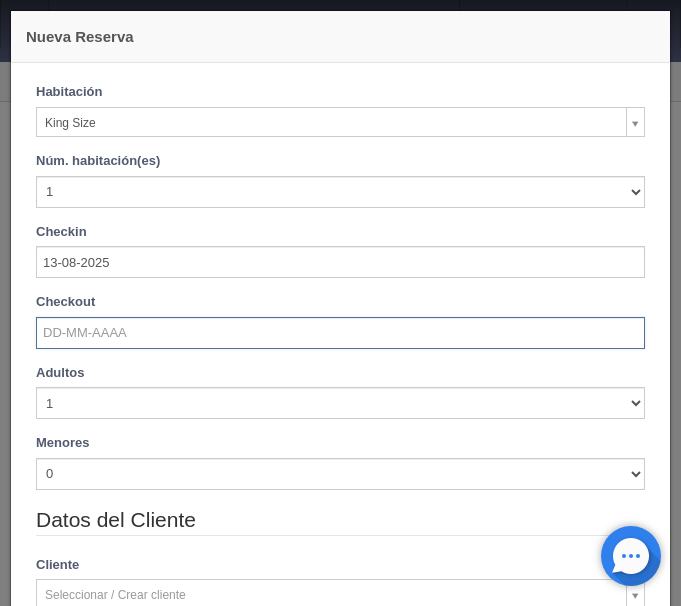 click at bounding box center [340, 333] 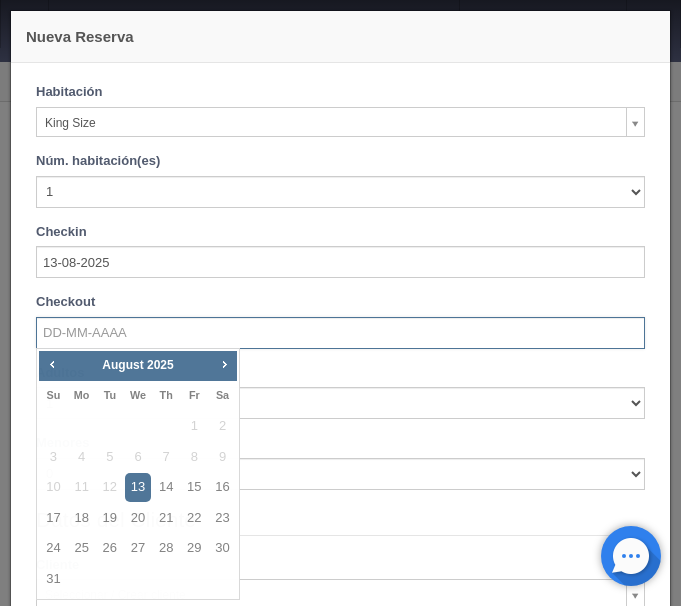 checkbox on "false" 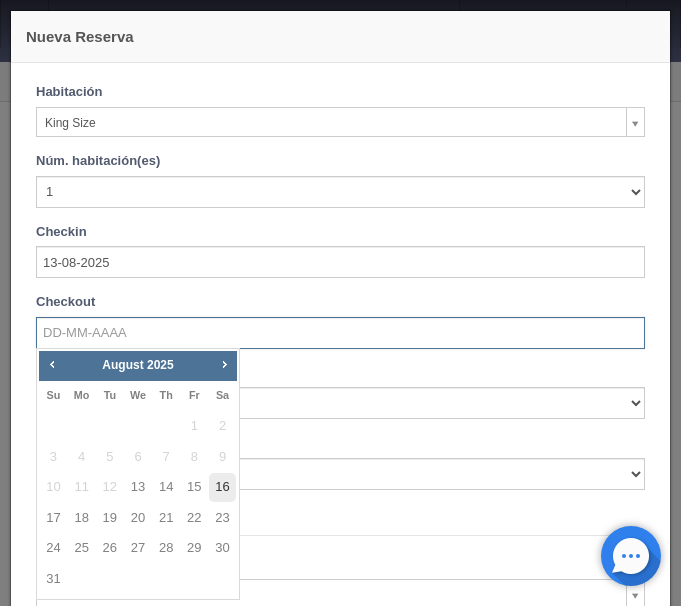 click on "16" at bounding box center [222, 487] 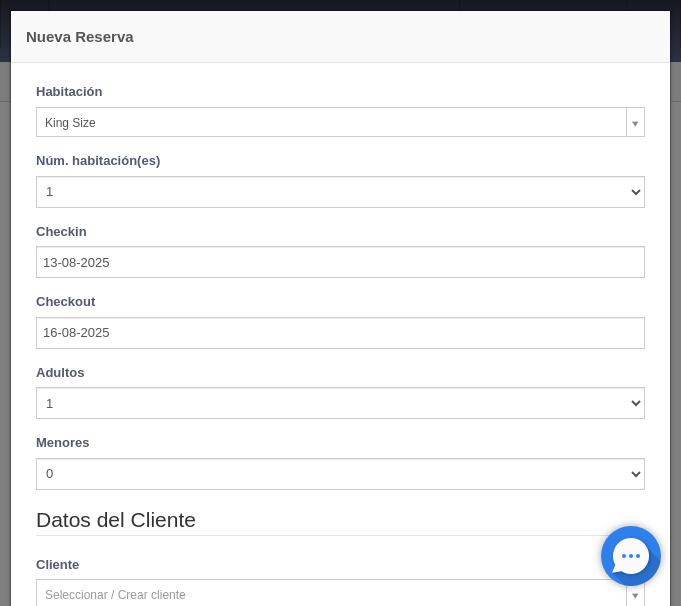 checkbox on "false" 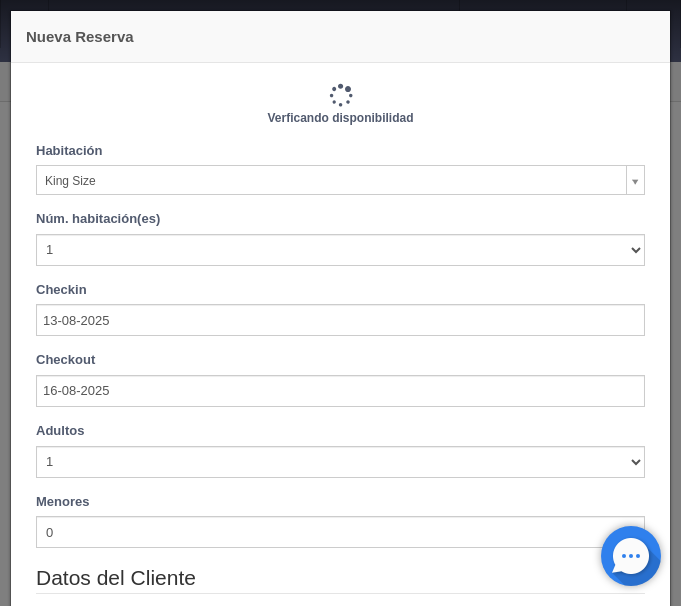 type on "2220.00" 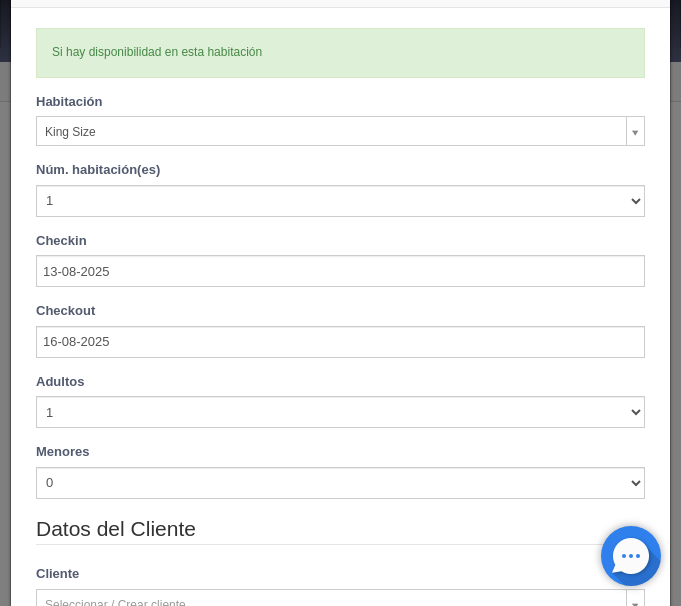 scroll, scrollTop: 84, scrollLeft: 0, axis: vertical 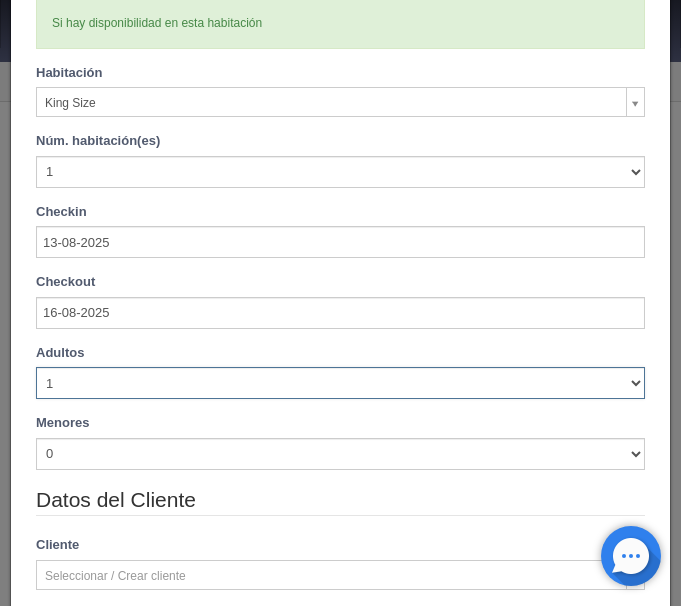 click on "1
2
3
4
5
6
7
8
9
10" at bounding box center (340, 383) 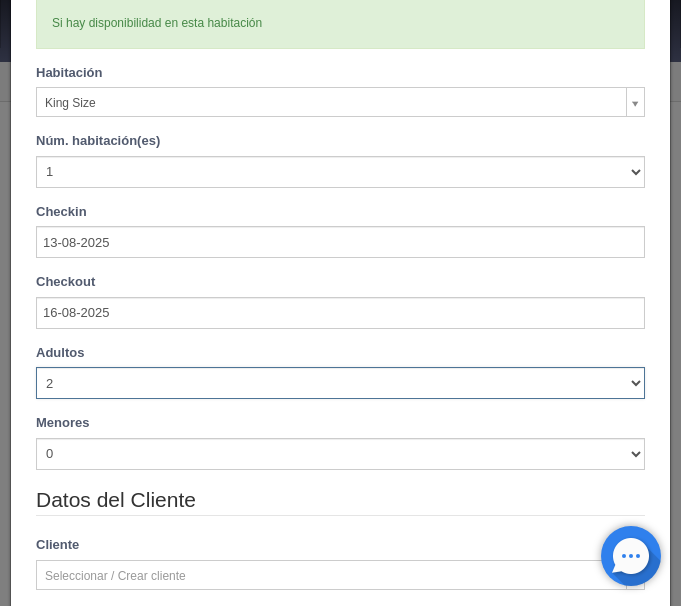 click on "2" at bounding box center (0, 0) 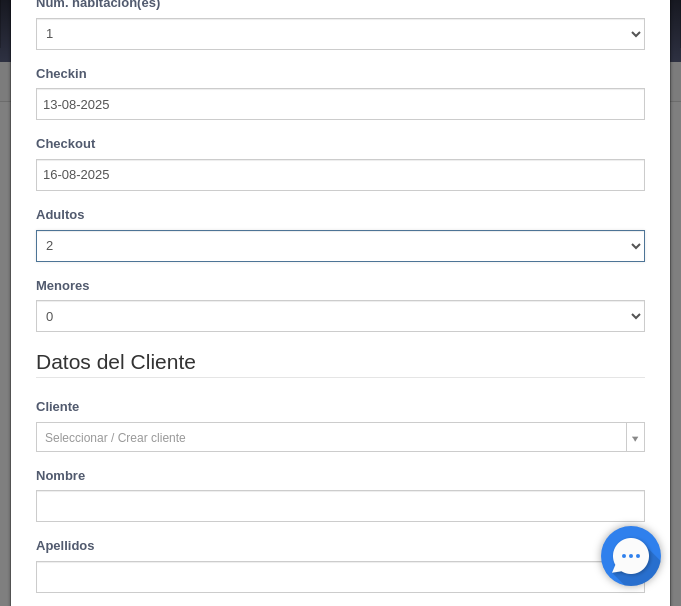 scroll, scrollTop: 245, scrollLeft: 0, axis: vertical 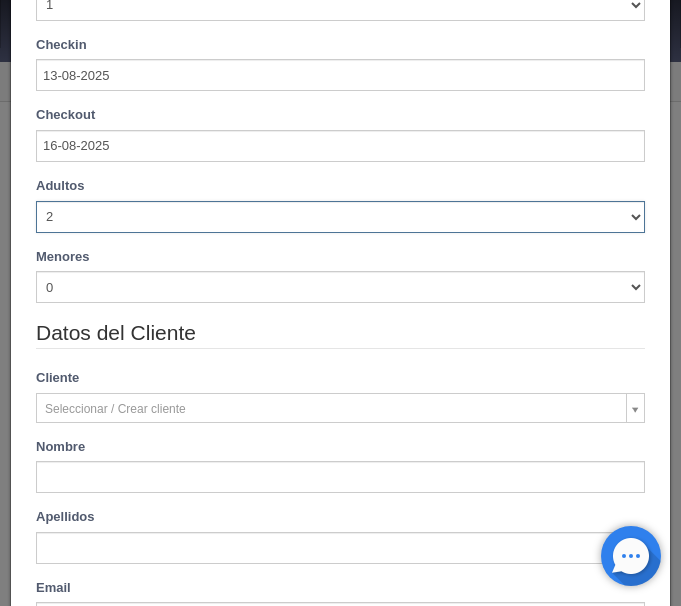 type on "2220.00" 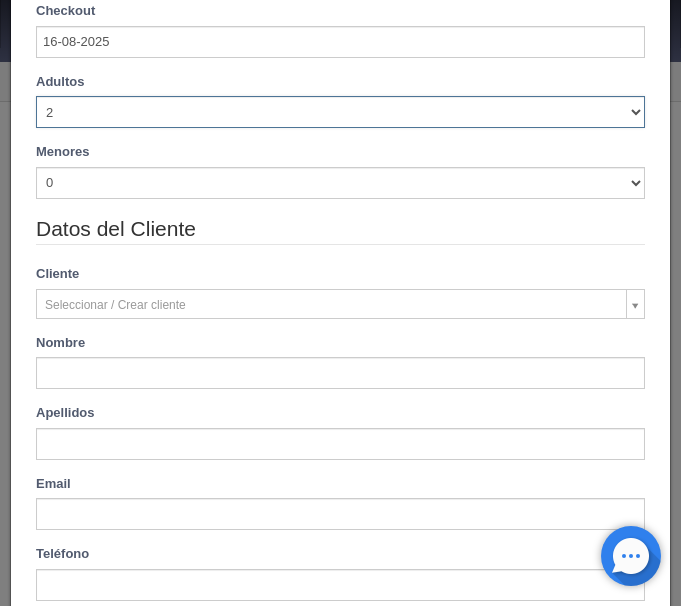 scroll, scrollTop: 413, scrollLeft: 0, axis: vertical 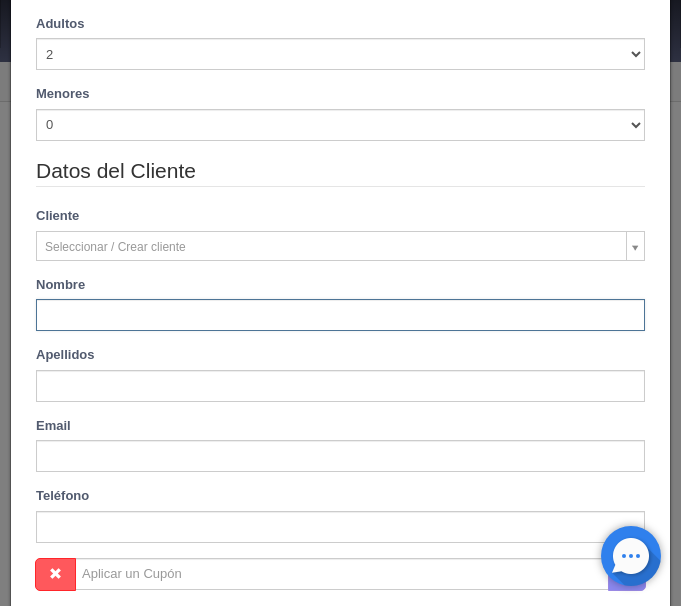 click at bounding box center (340, 315) 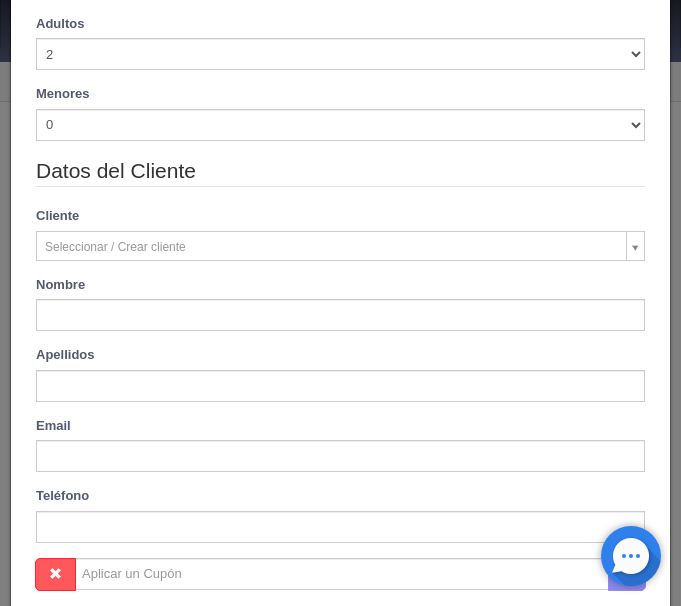 type on "Jose" 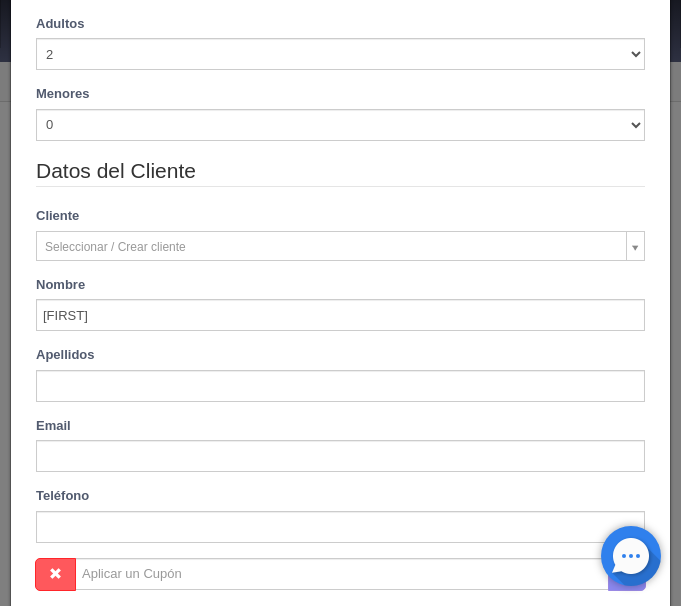 type on "Peredo Fonseca" 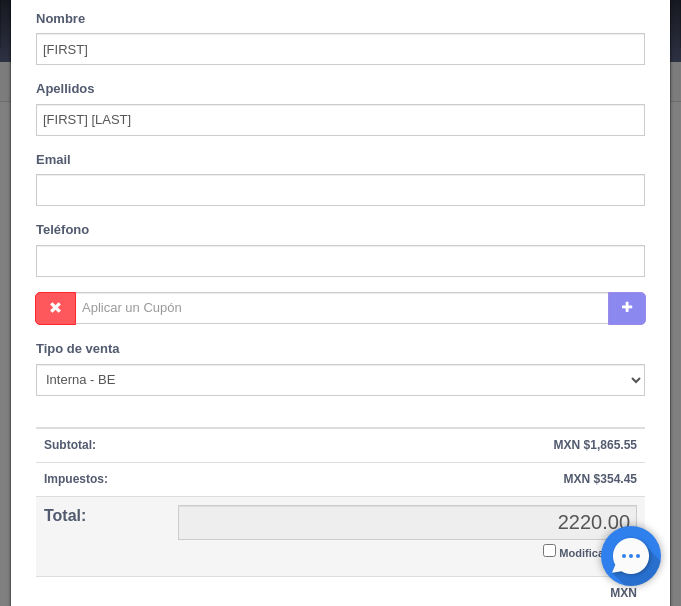 scroll, scrollTop: 749, scrollLeft: 0, axis: vertical 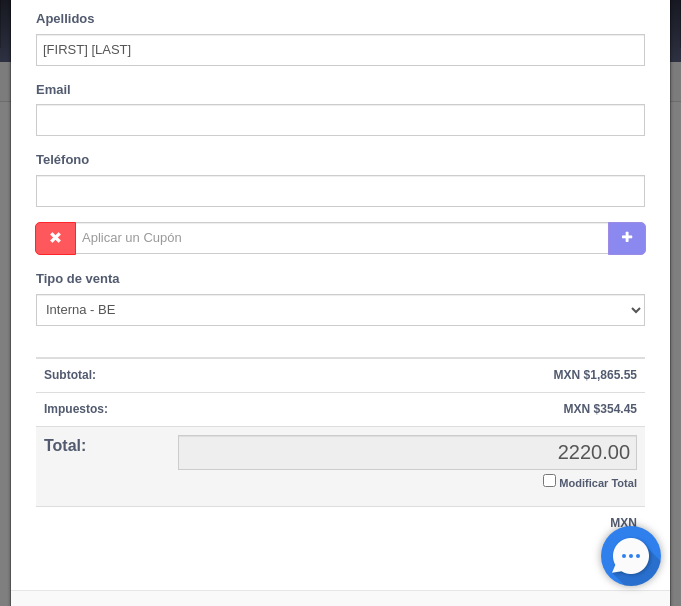 click on "Modificar Total" at bounding box center (549, 480) 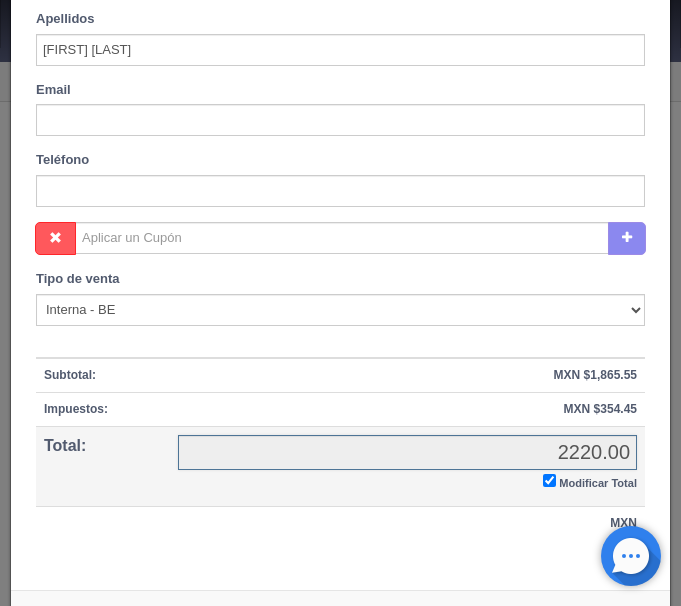 checkbox on "true" 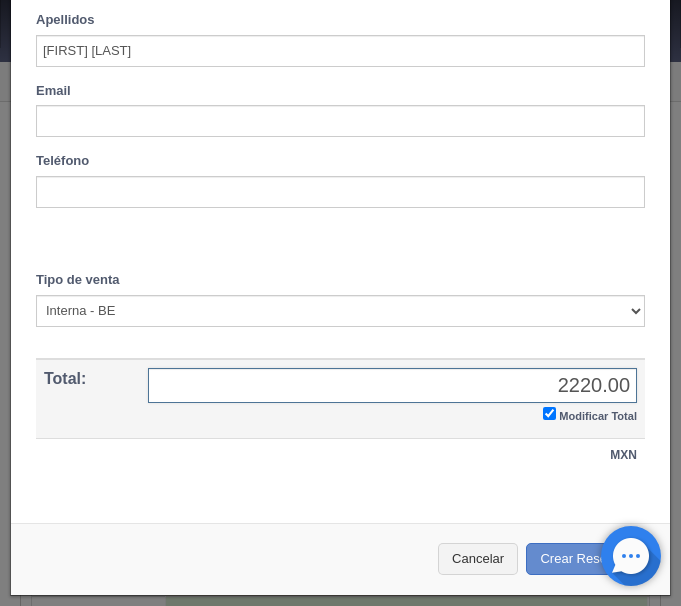 scroll, scrollTop: 746, scrollLeft: 0, axis: vertical 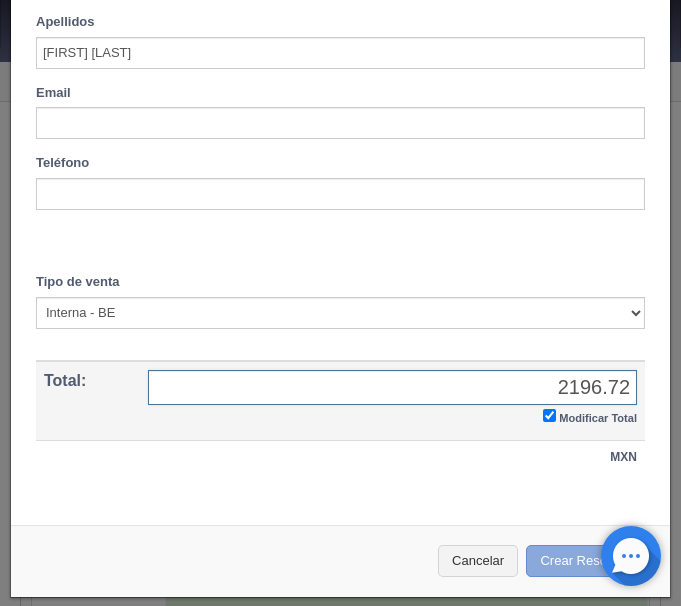 type on "2196.72" 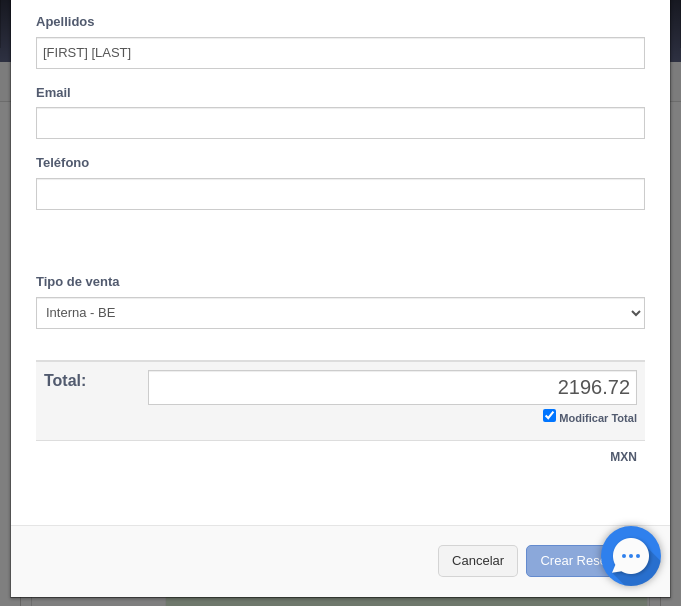 click on "Crear Reserva" at bounding box center (588, 561) 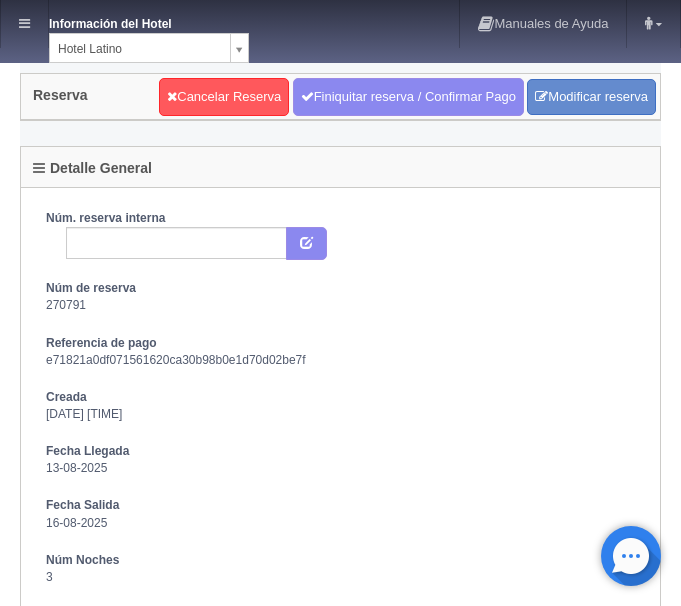 scroll, scrollTop: 0, scrollLeft: 0, axis: both 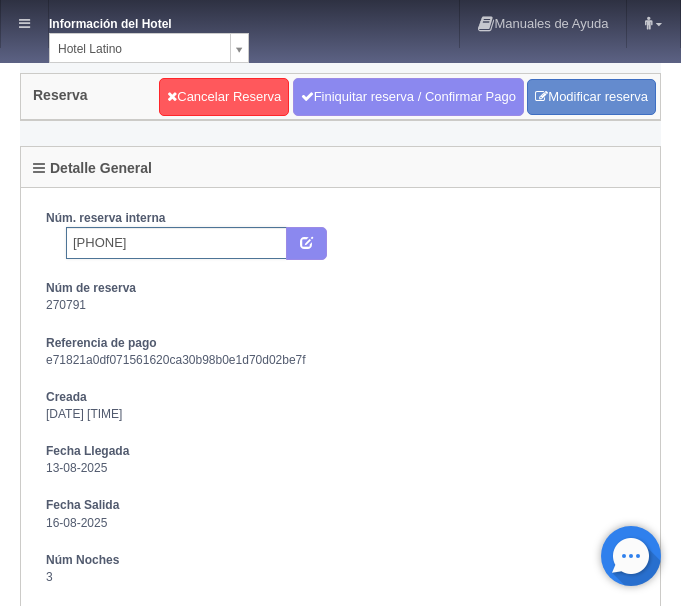 click on "[PHONE]" at bounding box center (176, 243) 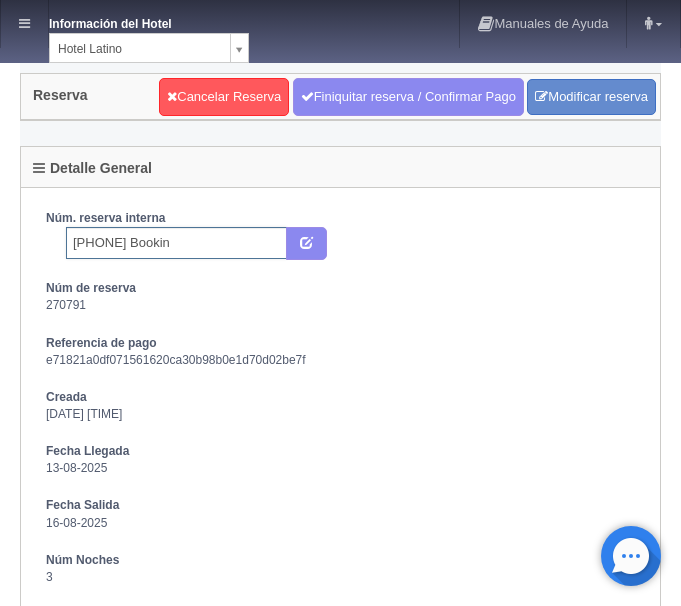 type on "[PHONE] Booking" 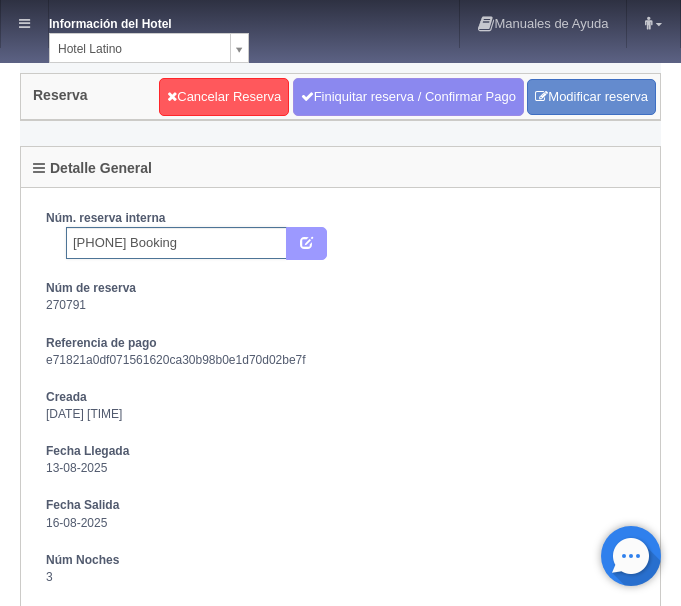 click at bounding box center [306, 241] 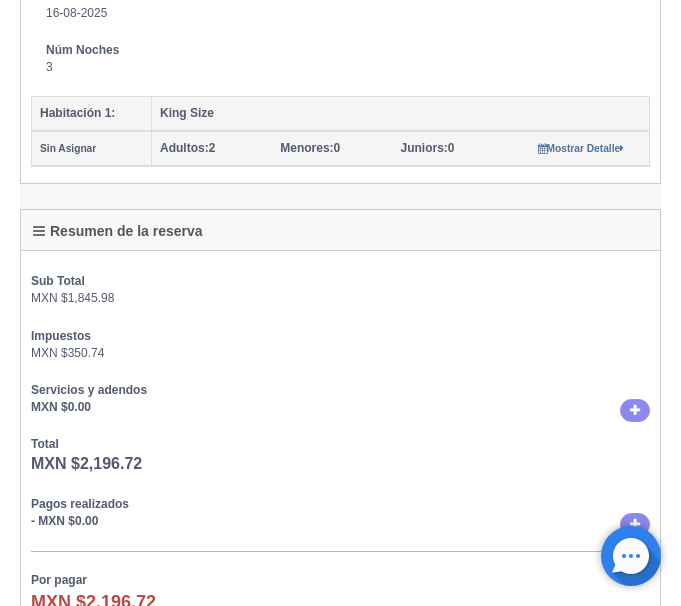 scroll, scrollTop: 0, scrollLeft: 0, axis: both 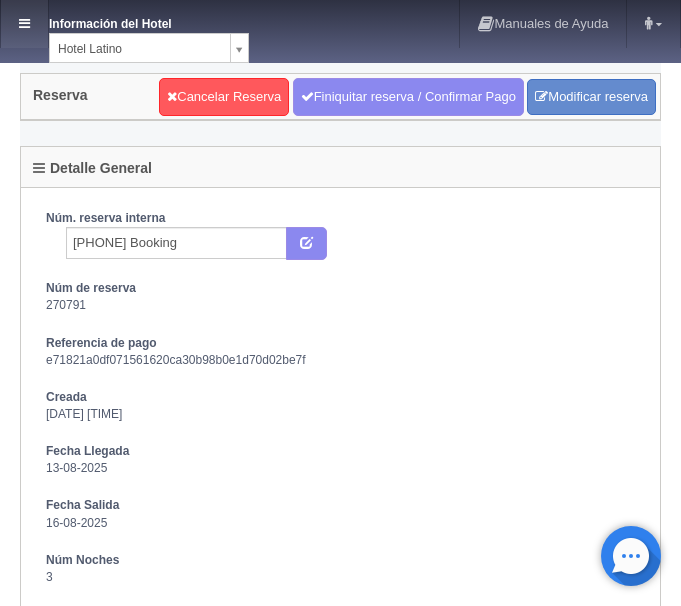 click at bounding box center [24, 24] 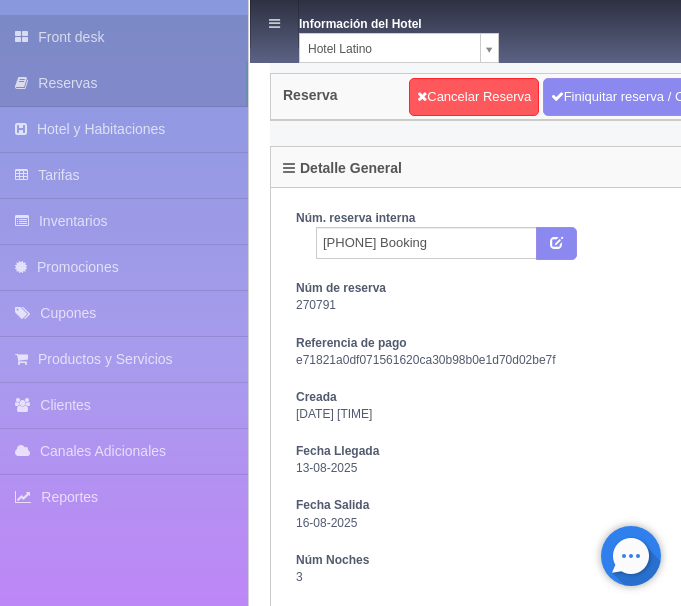 click on "Front desk" at bounding box center (124, 37) 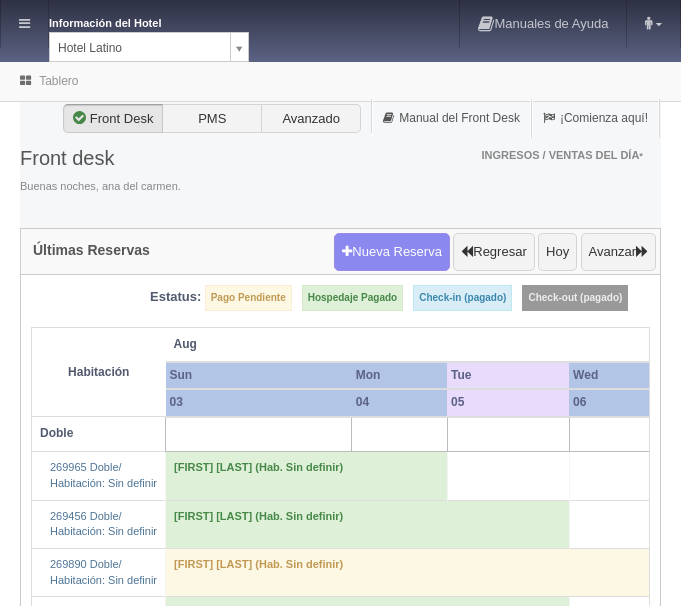 scroll, scrollTop: 0, scrollLeft: 0, axis: both 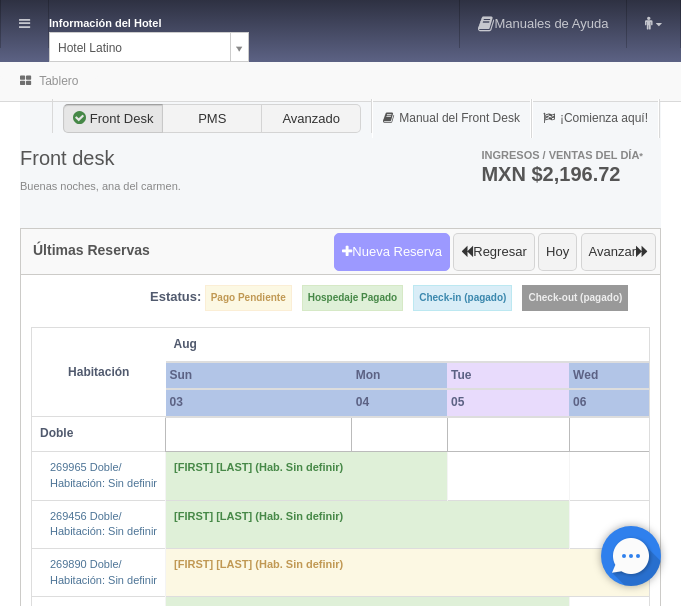 click on "Nueva Reserva" at bounding box center (392, 252) 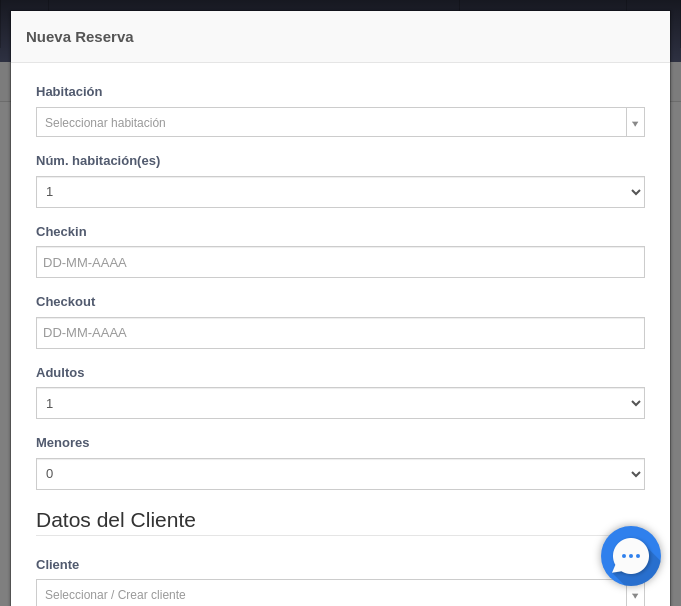 checkbox on "false" 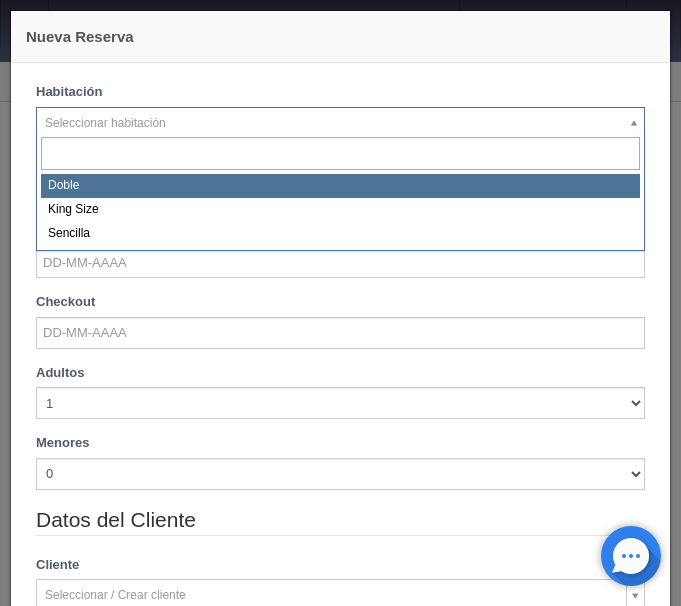 click on "Información del Hotel
Hotel Latino
HOTEL SAN FRANCISCO PLAZA
HOTEL UNIVERSO
Hotel Latino
Manuales de Ayuda
Actualizaciones recientes
ana del carmen
Mi Perfil
Salir / Log Out
Procesando...
Front desk
Reservas
Hotel y Habitaciones
Tarifas
Inventarios
Promociones
Cupones
Productos y Servicios" at bounding box center [340, 1348] 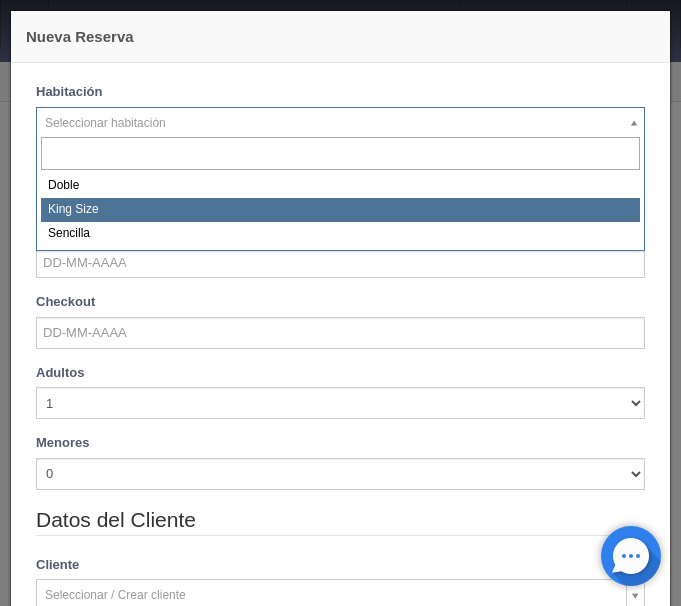 select on "2160" 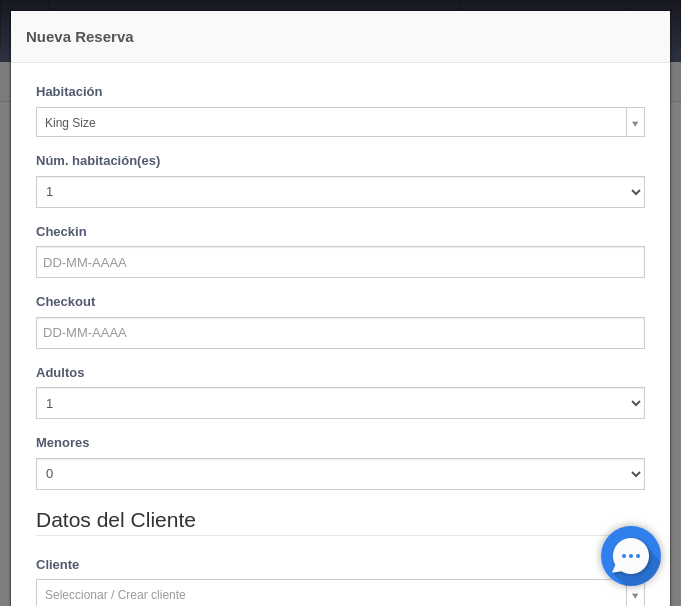 checkbox on "false" 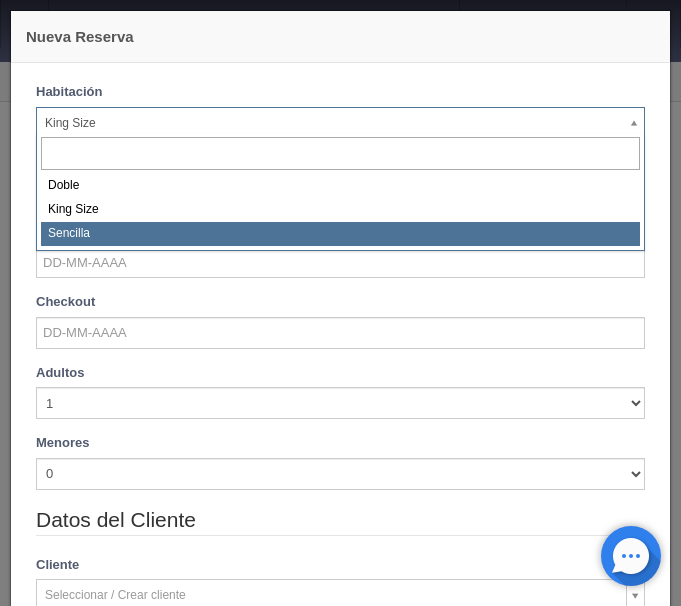 select on "2158" 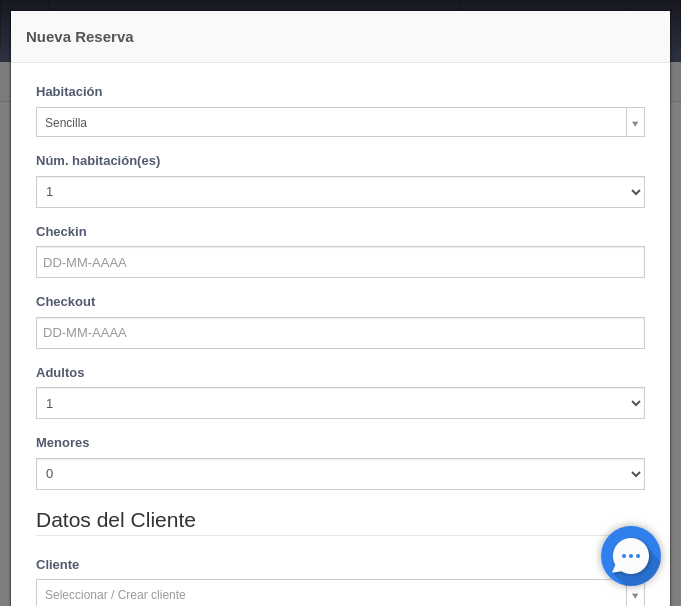 checkbox on "false" 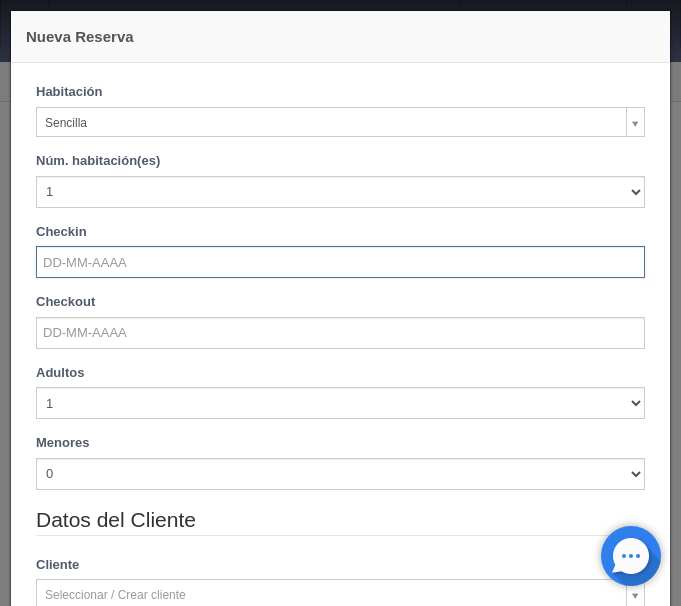 click at bounding box center [340, 262] 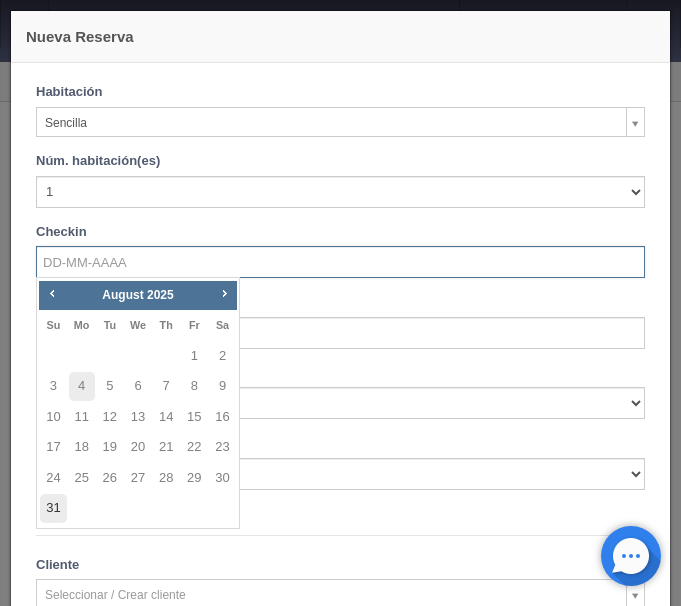 click on "31" at bounding box center (53, 508) 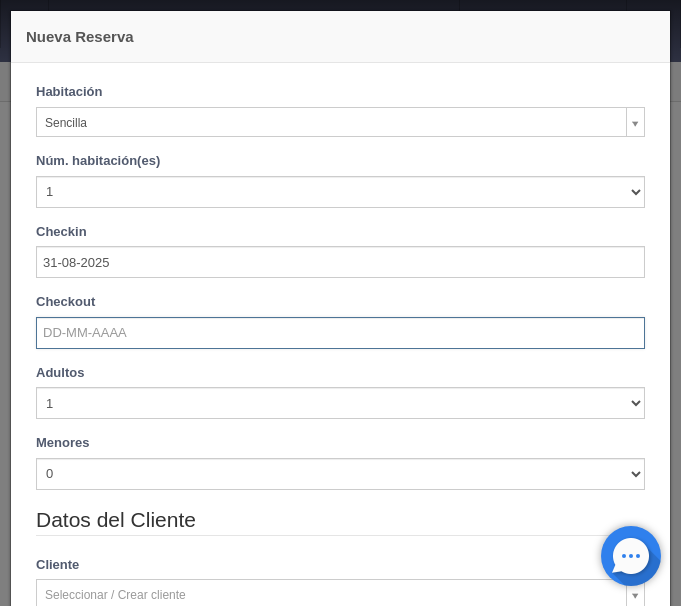 click at bounding box center (340, 333) 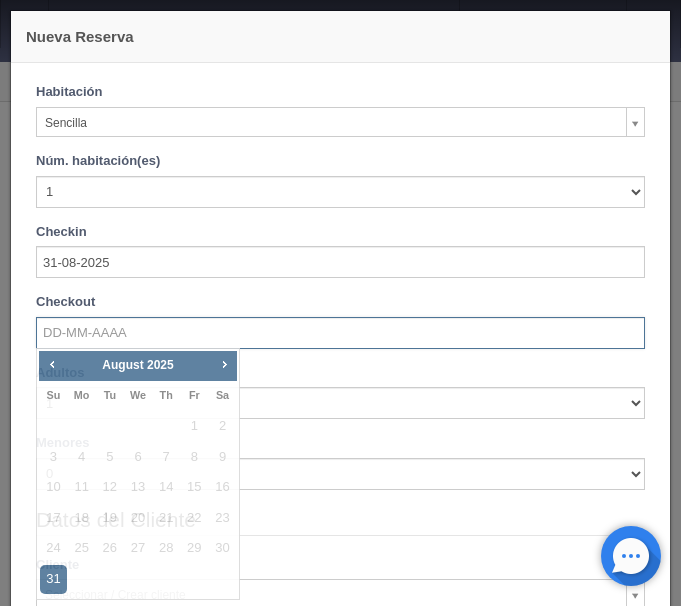 checkbox on "false" 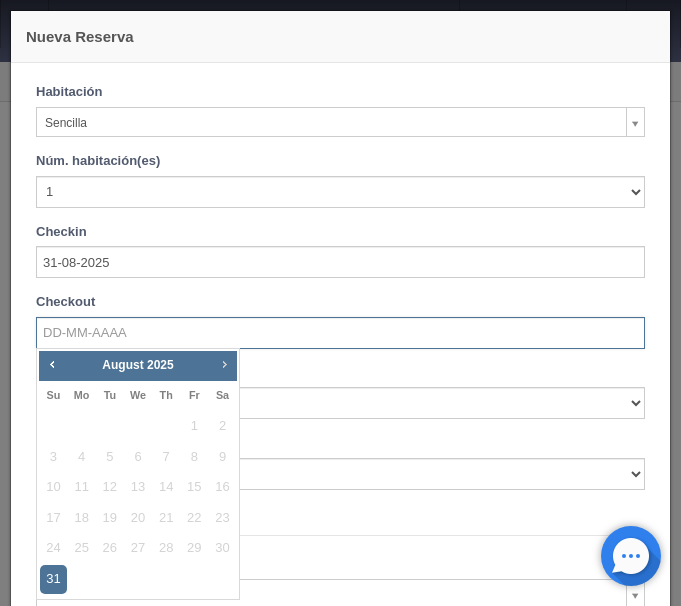 click on "Next" at bounding box center [224, 364] 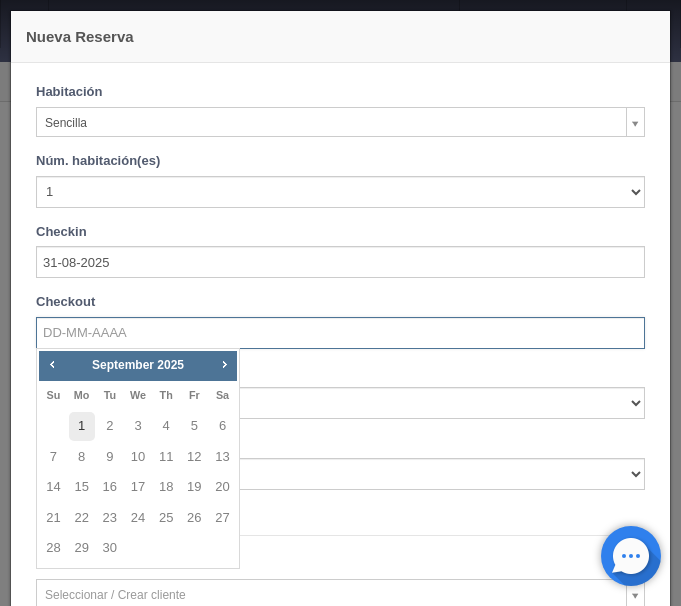 click on "1" at bounding box center [82, 426] 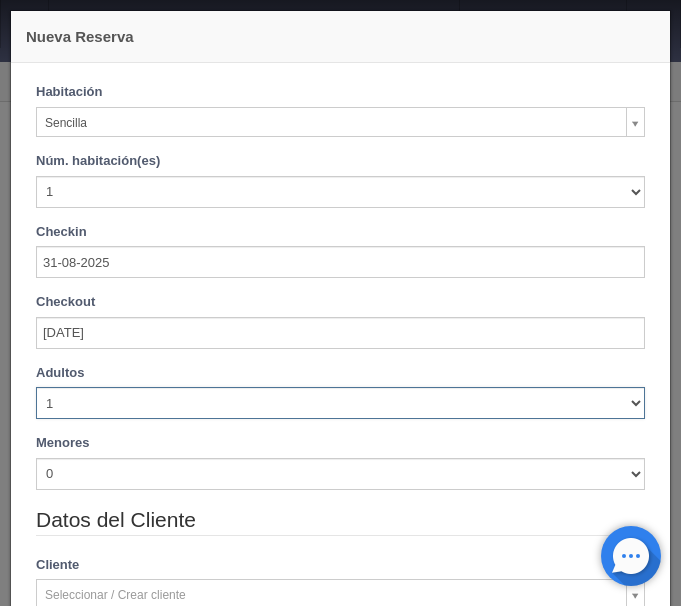click on "1
2
3
4
5
6
7
8
9
10" at bounding box center (340, 403) 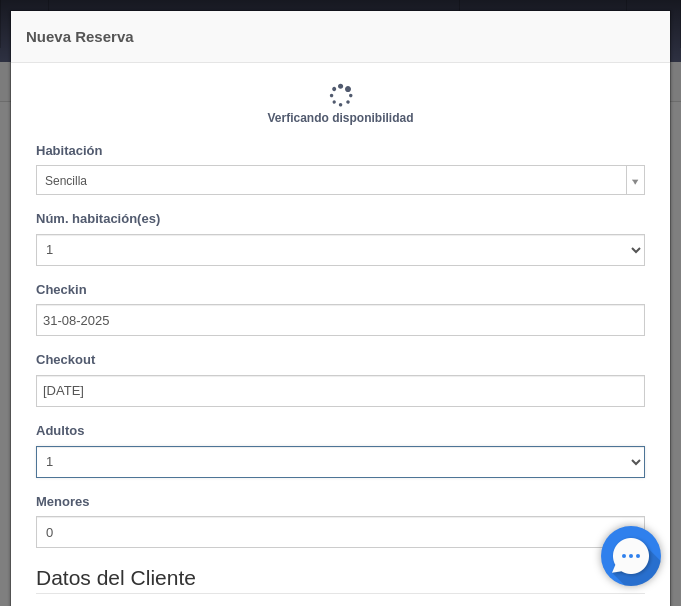 type on "720.00" 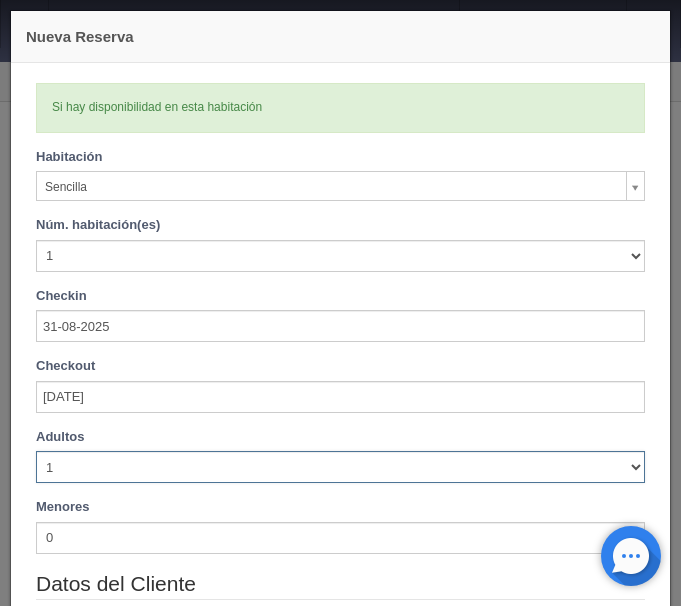 select on "2" 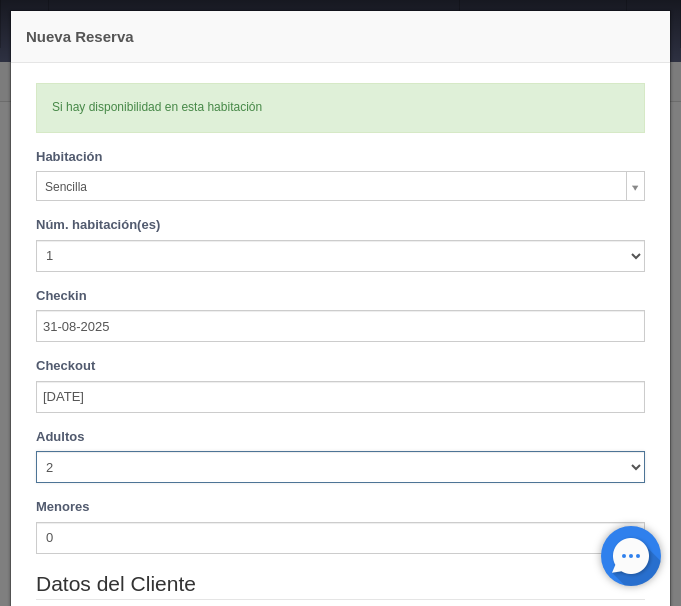 type 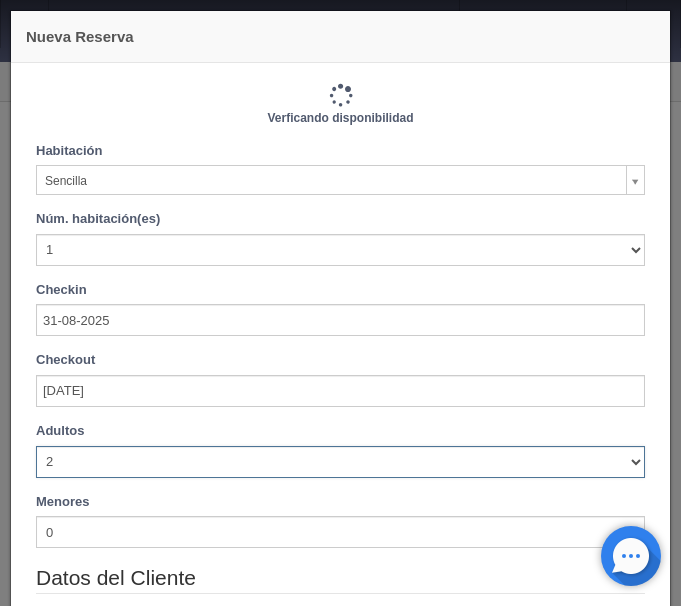 type on "720.00" 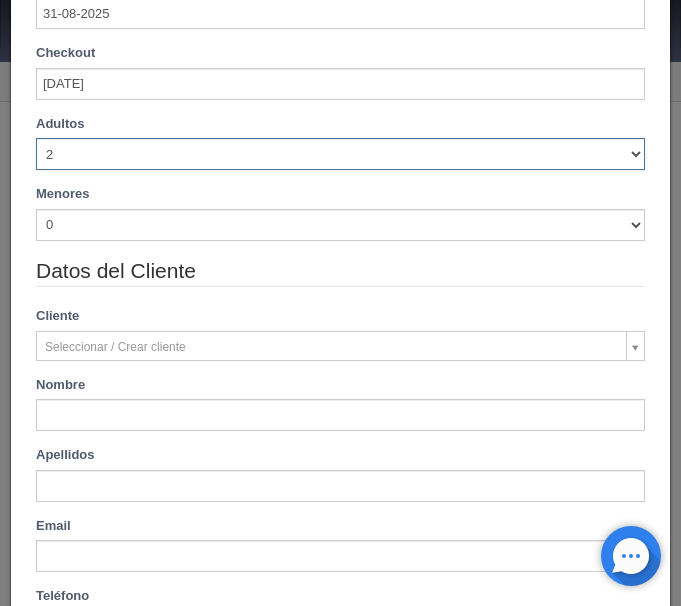 scroll, scrollTop: 336, scrollLeft: 0, axis: vertical 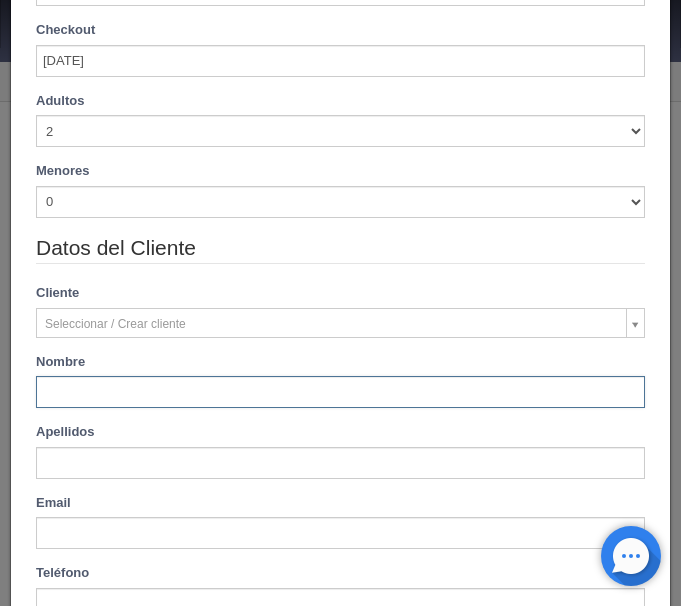 click at bounding box center [340, 392] 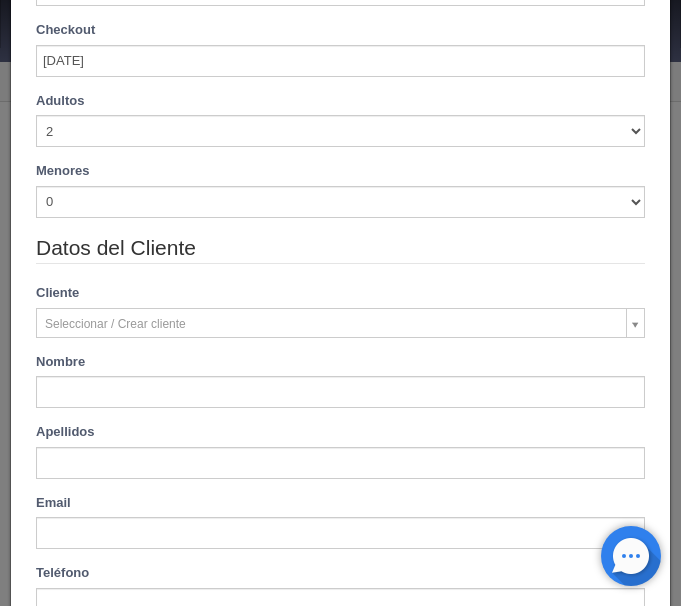 type on "Roberto" 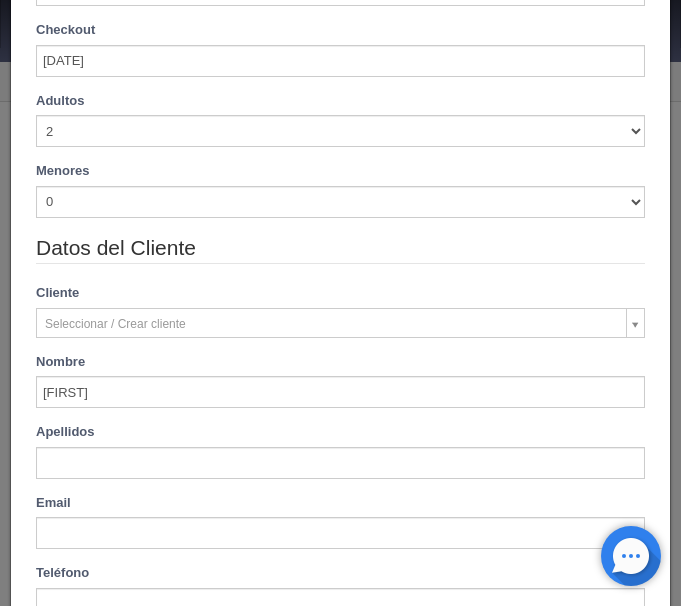 type on "Mendoza" 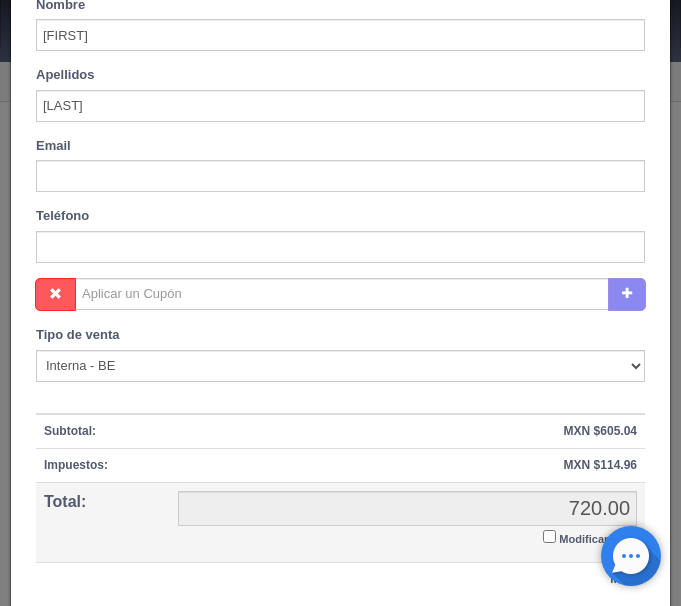 scroll, scrollTop: 756, scrollLeft: 0, axis: vertical 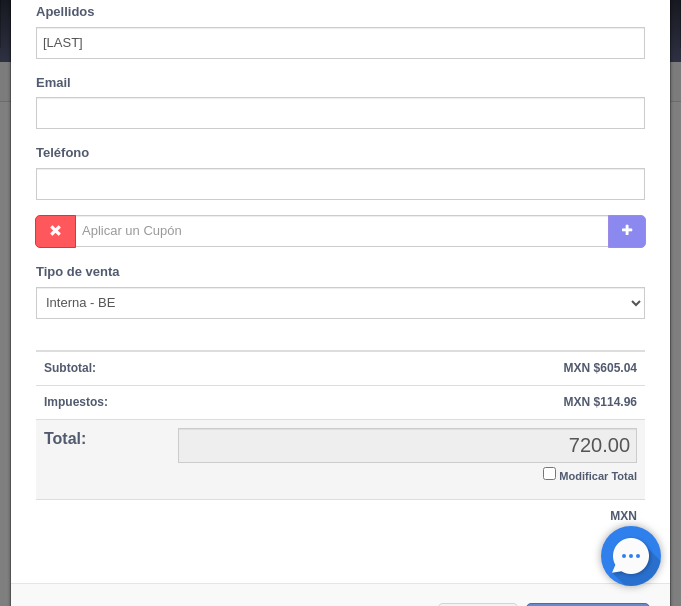 click on "Modificar Total" at bounding box center [549, 473] 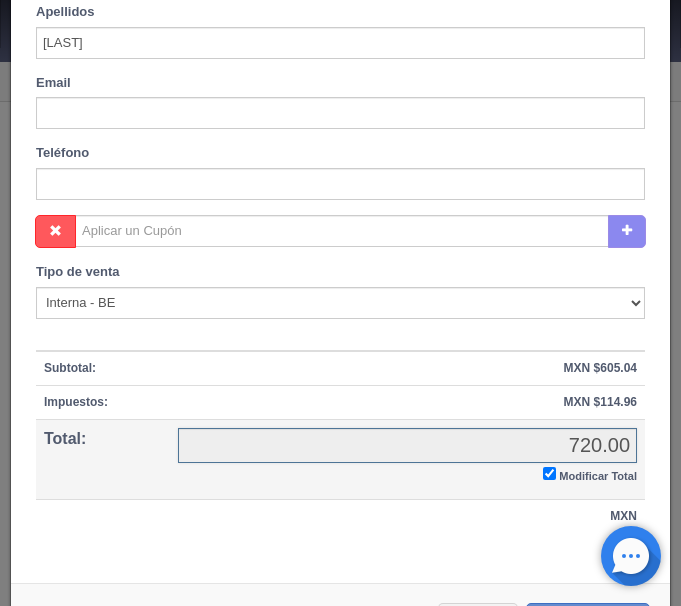 checkbox on "true" 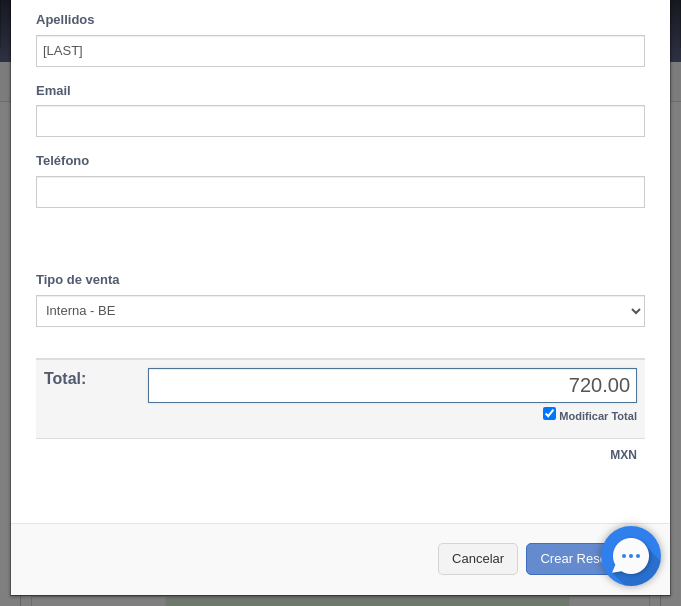 scroll, scrollTop: 746, scrollLeft: 0, axis: vertical 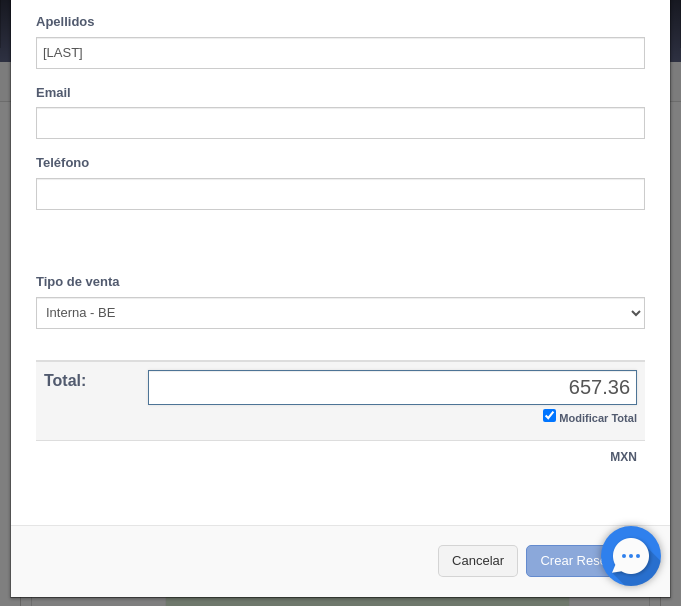type on "657.36" 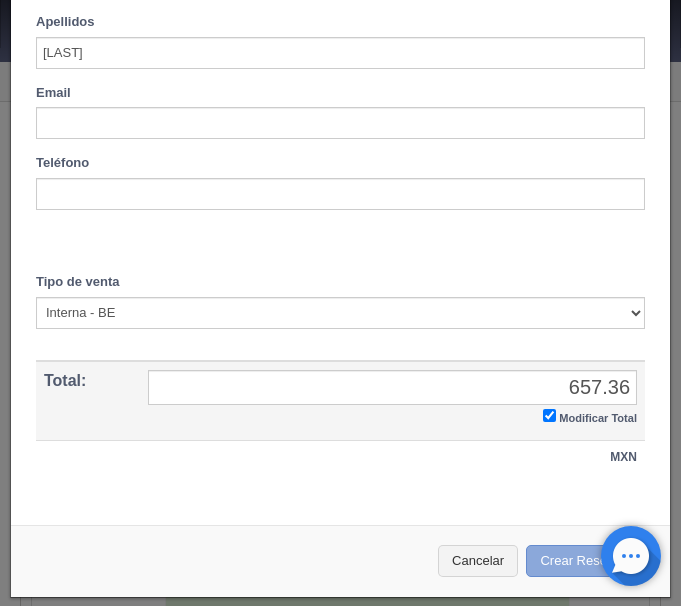 click on "Crear Reserva" at bounding box center [588, 561] 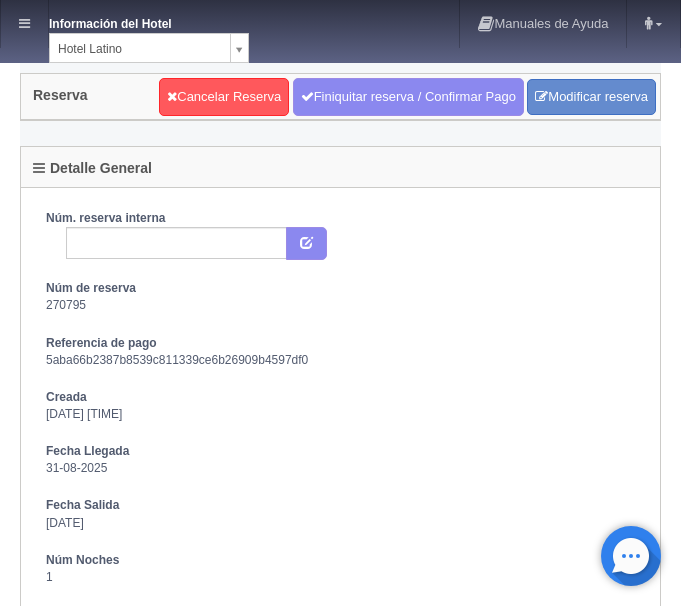 scroll, scrollTop: 0, scrollLeft: 0, axis: both 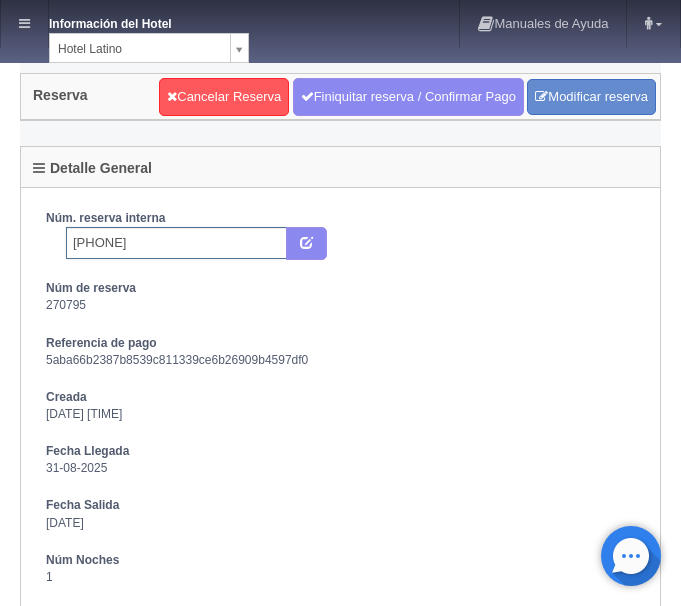 click on "5542863440" at bounding box center (176, 243) 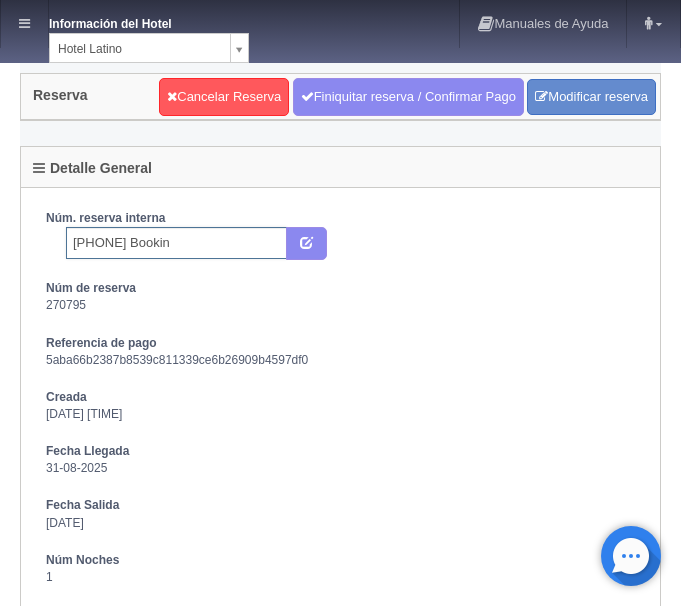 type on "[PHONE] Booking" 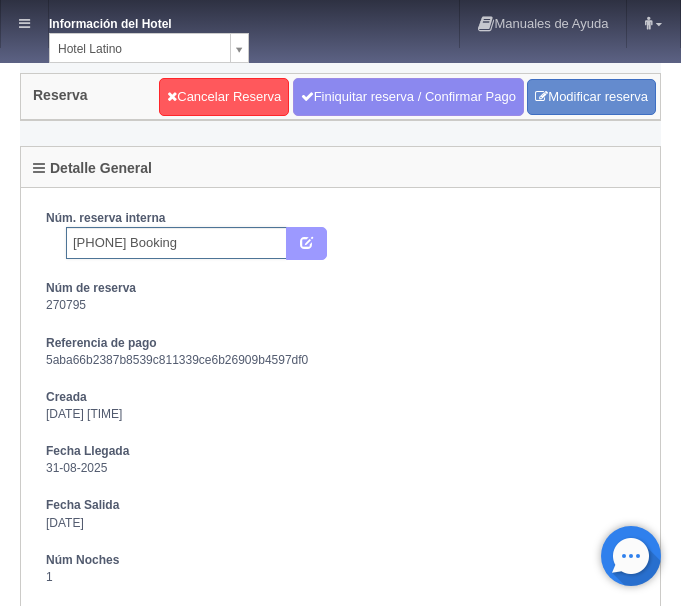 click at bounding box center (306, 241) 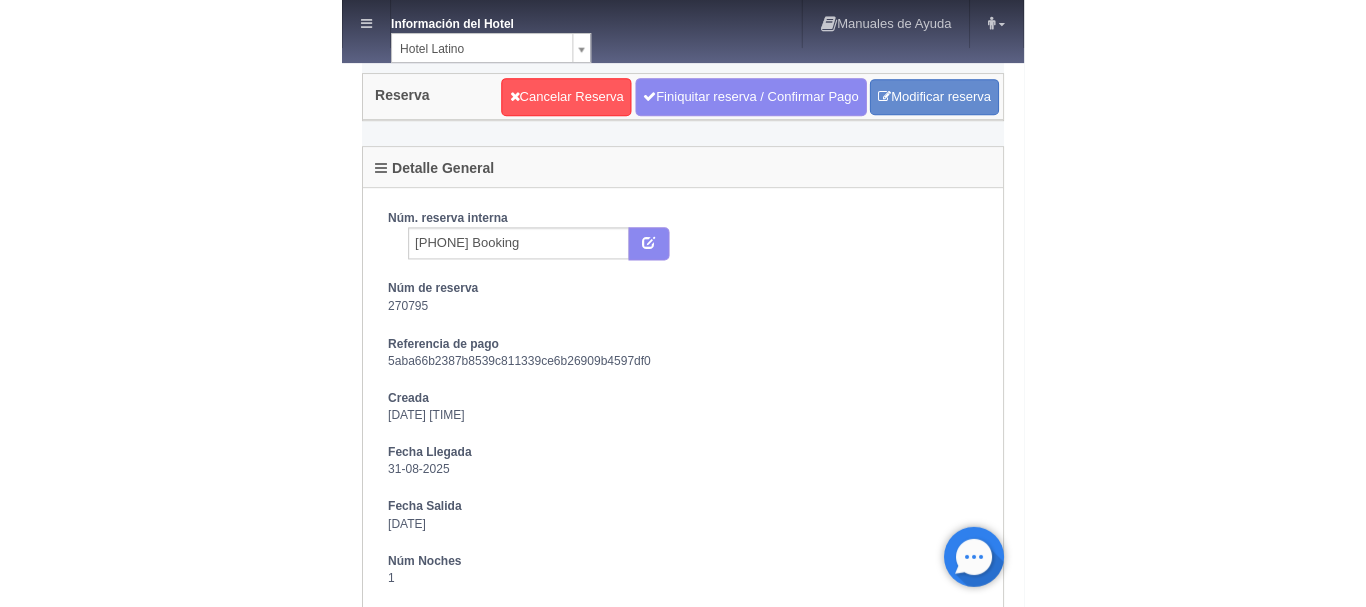 scroll, scrollTop: 0, scrollLeft: 0, axis: both 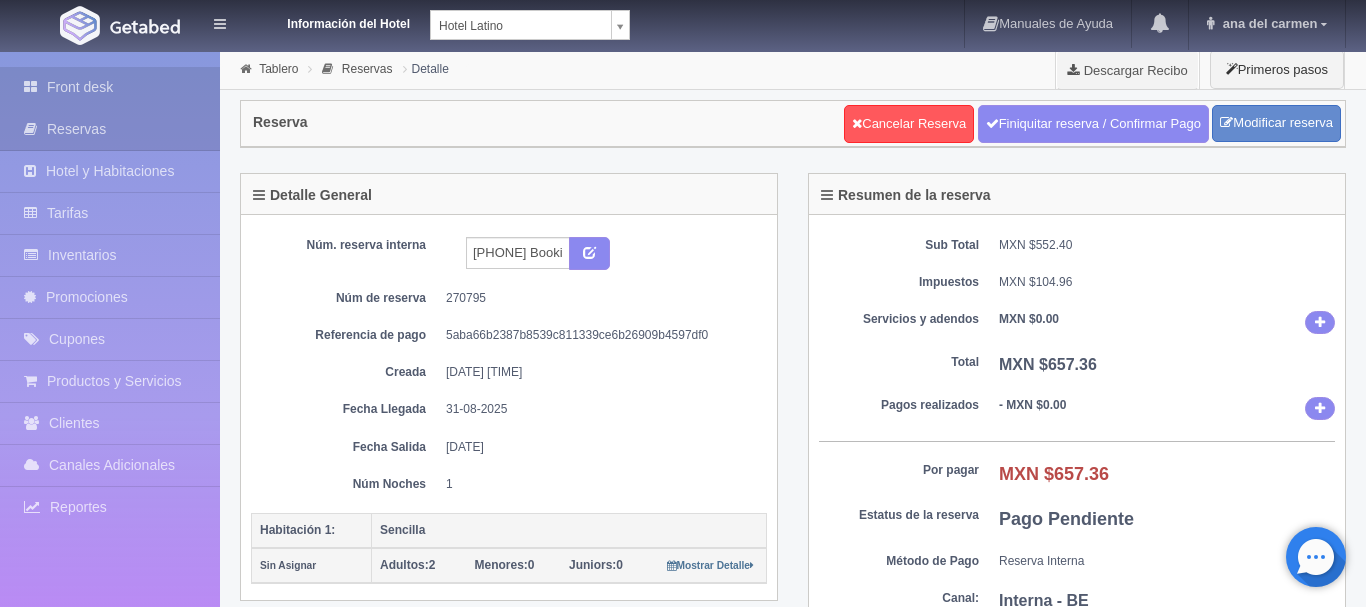 click on "Front desk" at bounding box center (110, 87) 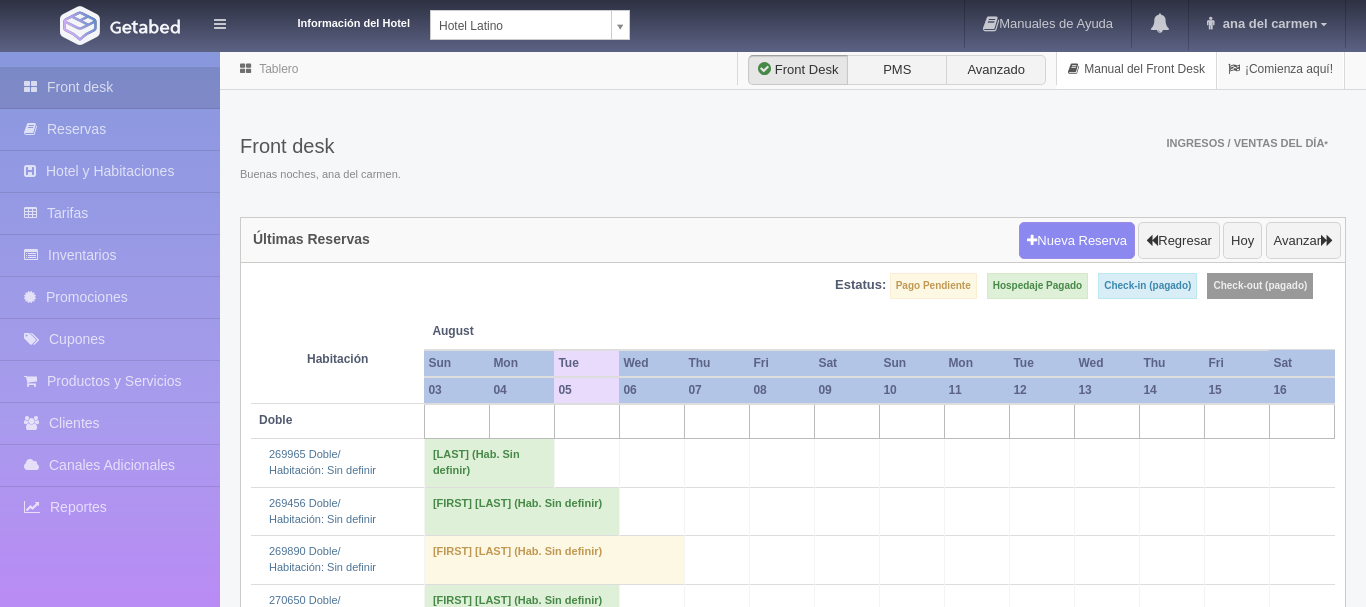 scroll, scrollTop: 0, scrollLeft: 0, axis: both 